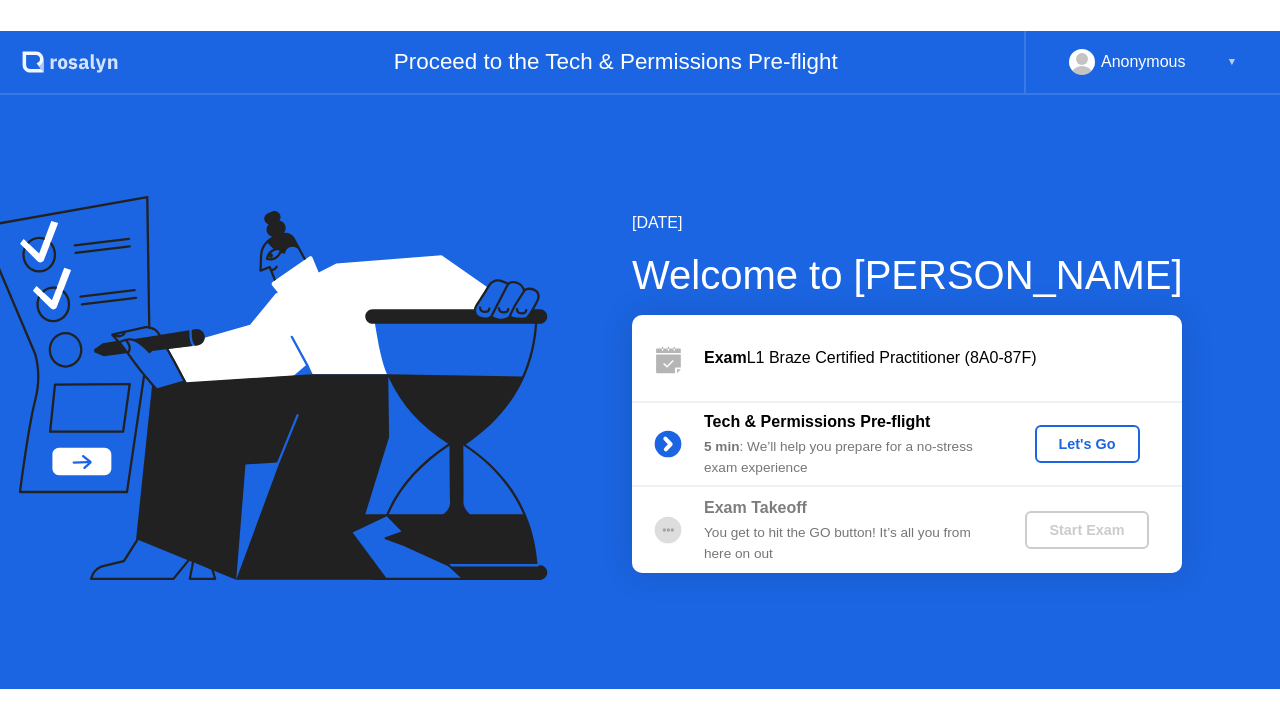 scroll, scrollTop: 0, scrollLeft: 0, axis: both 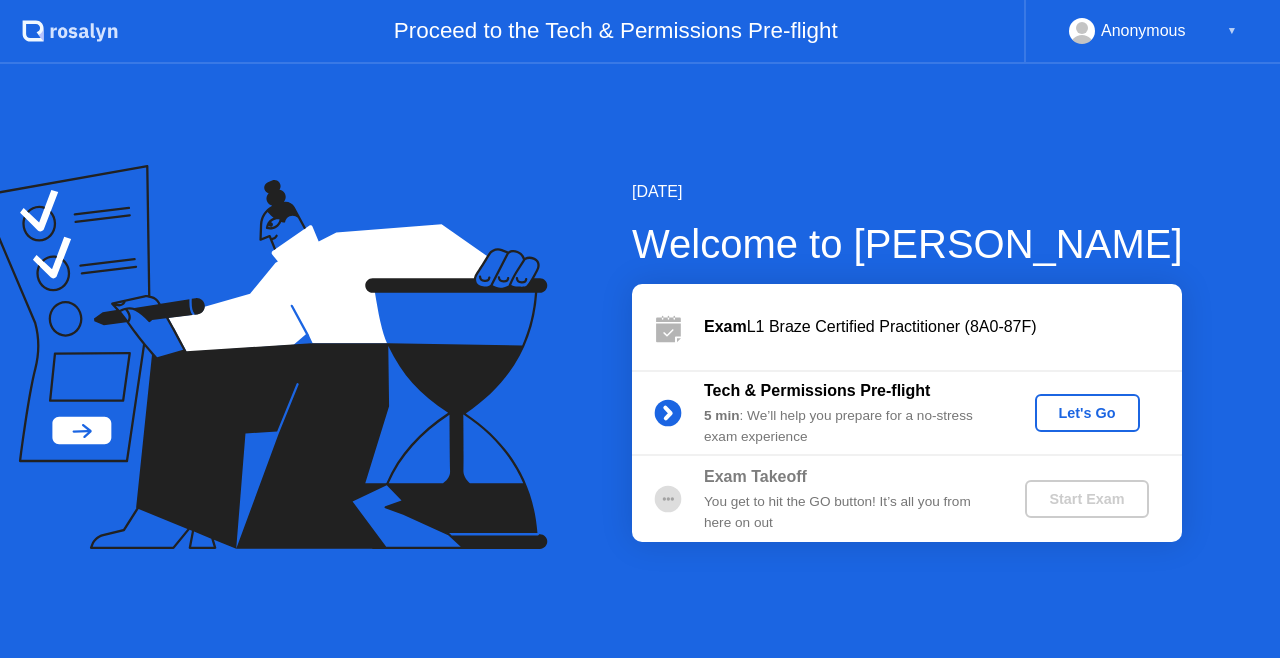 click on "Let's Go" 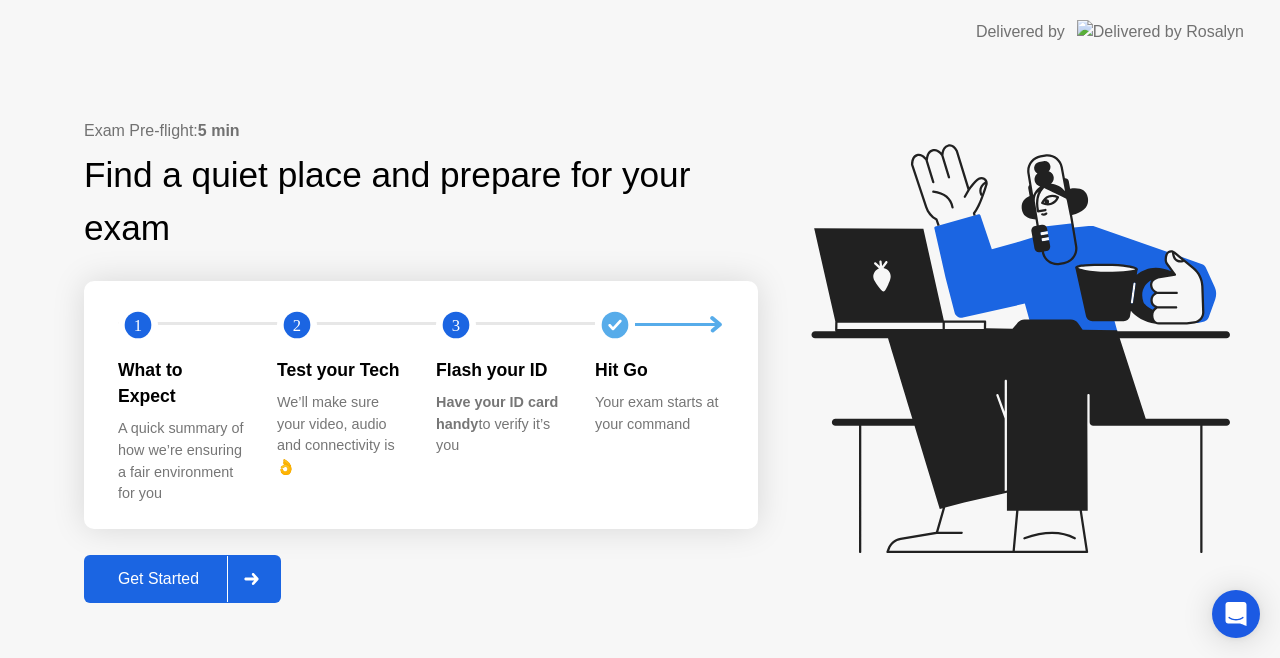 click on "Get Started" 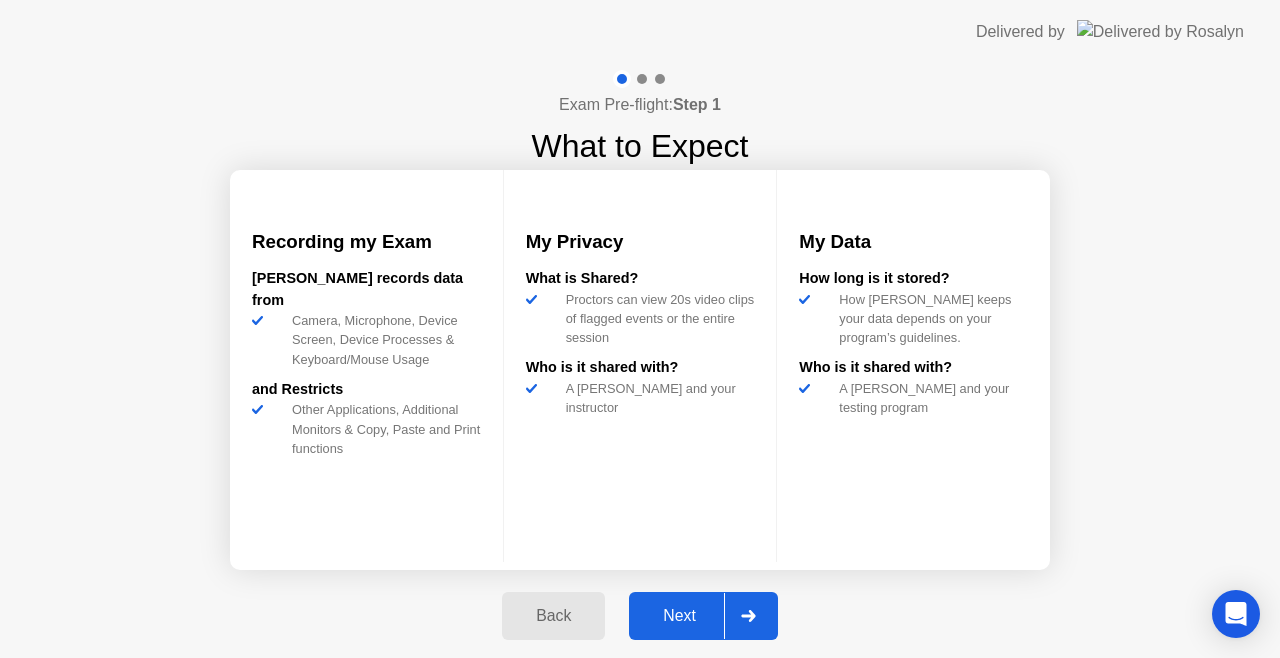 click on "Next" 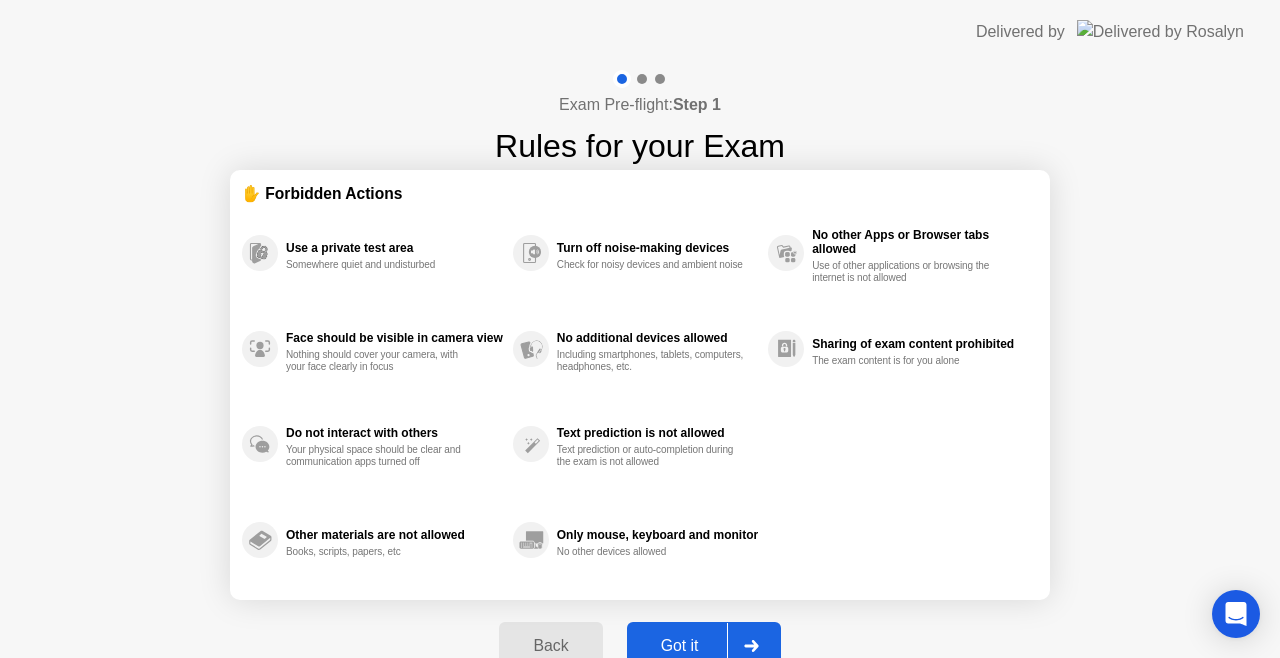 click on "Got it" 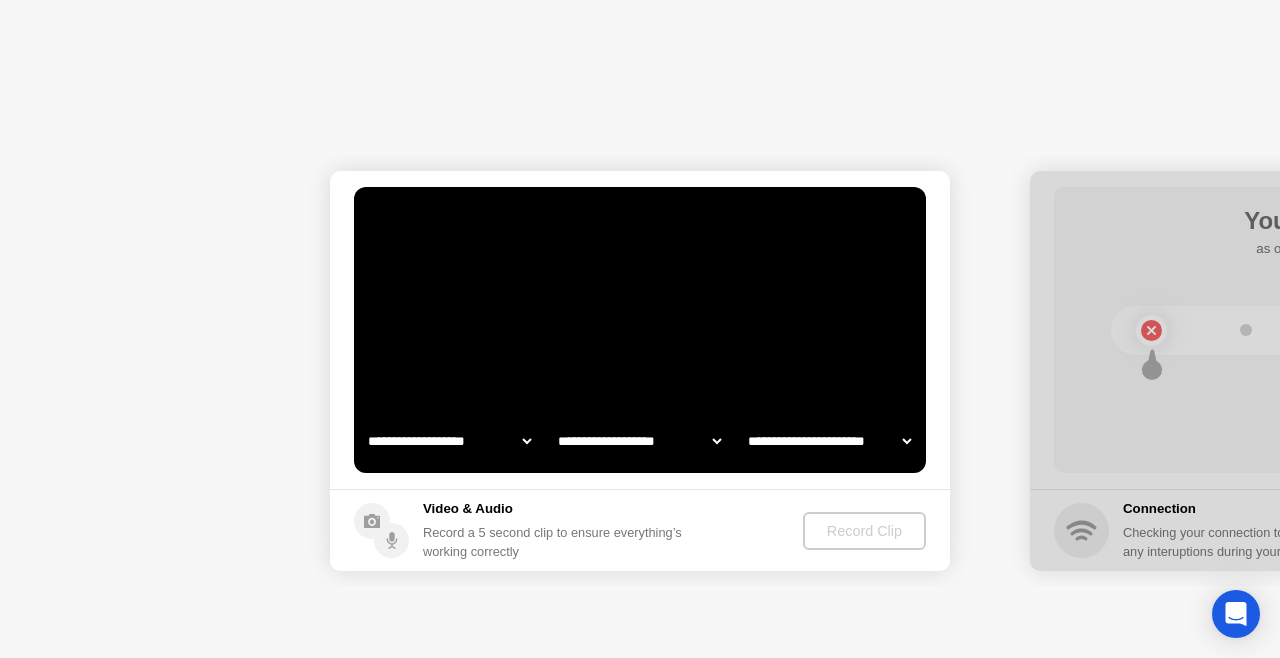 select on "**********" 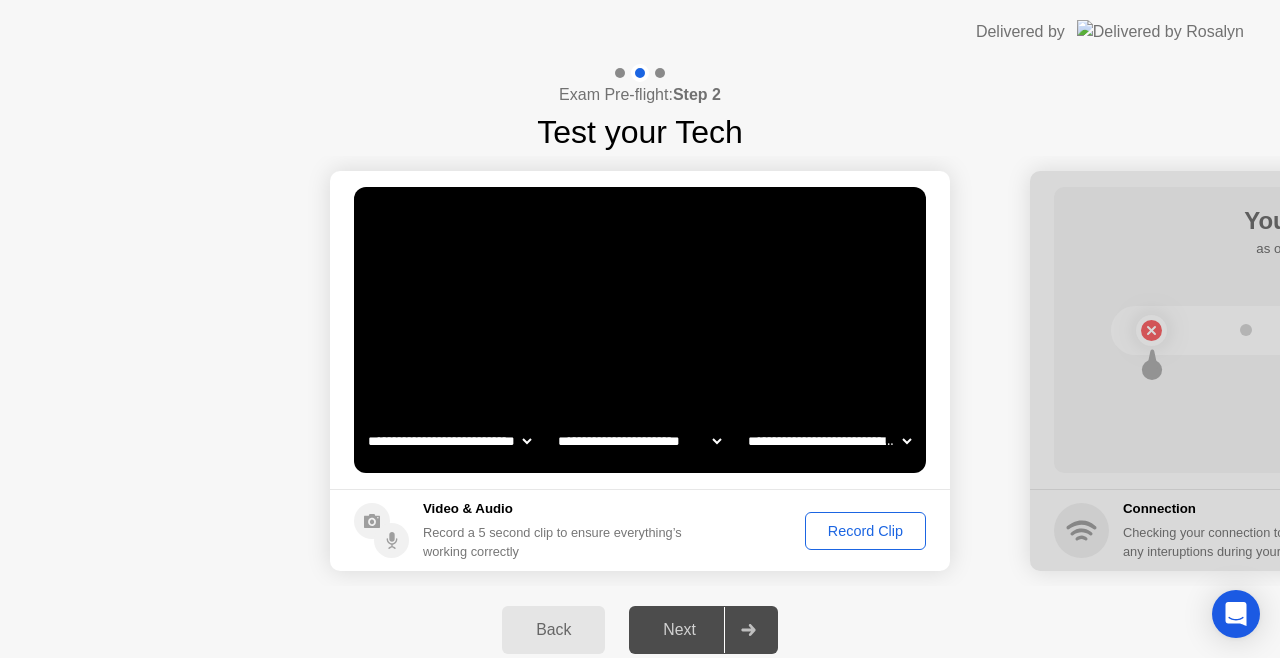 click on "Record Clip" 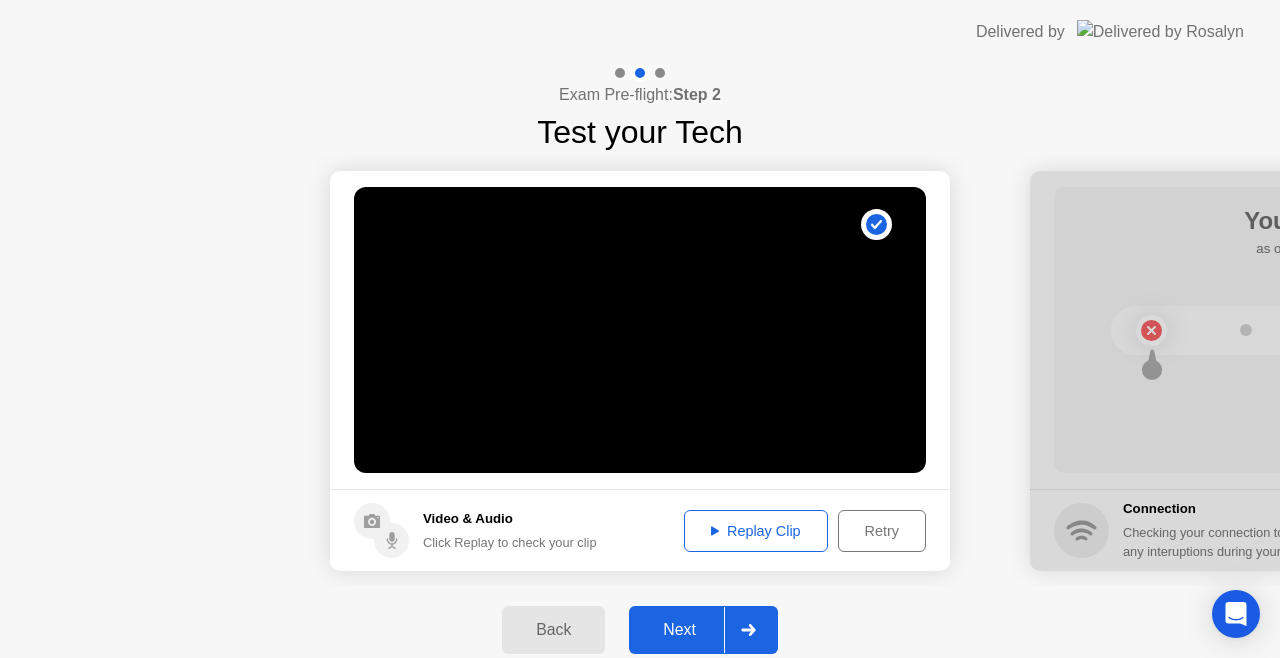 click on "Next" 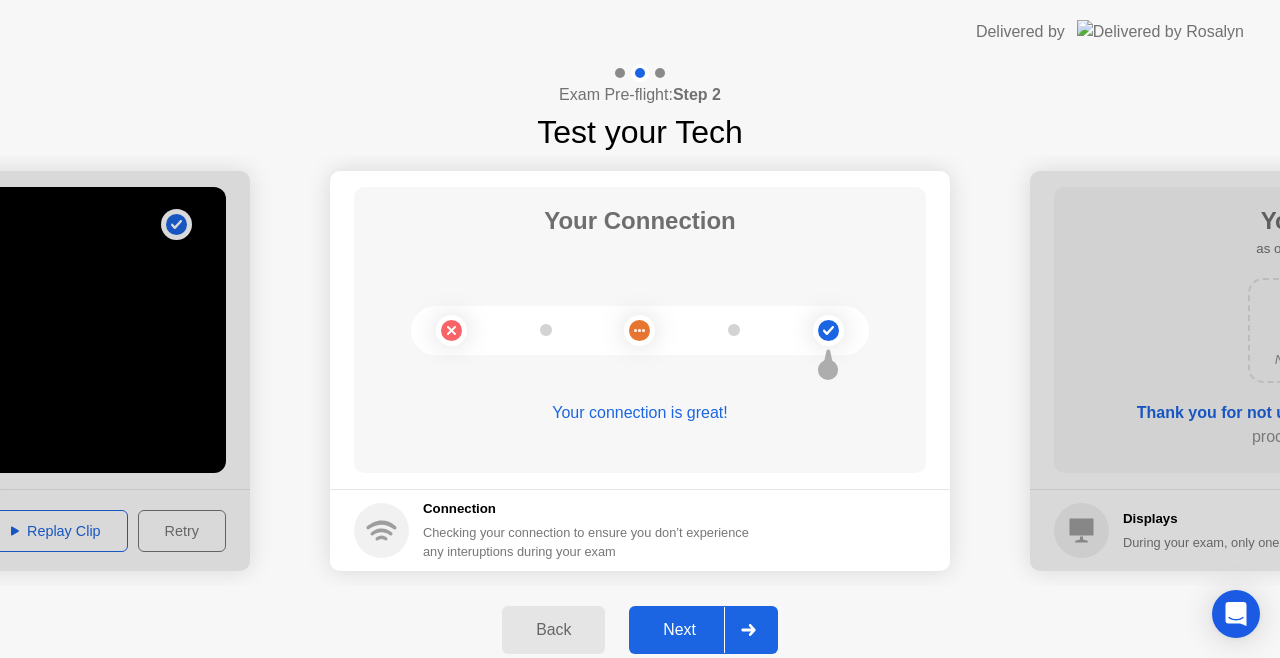 click on "Next" 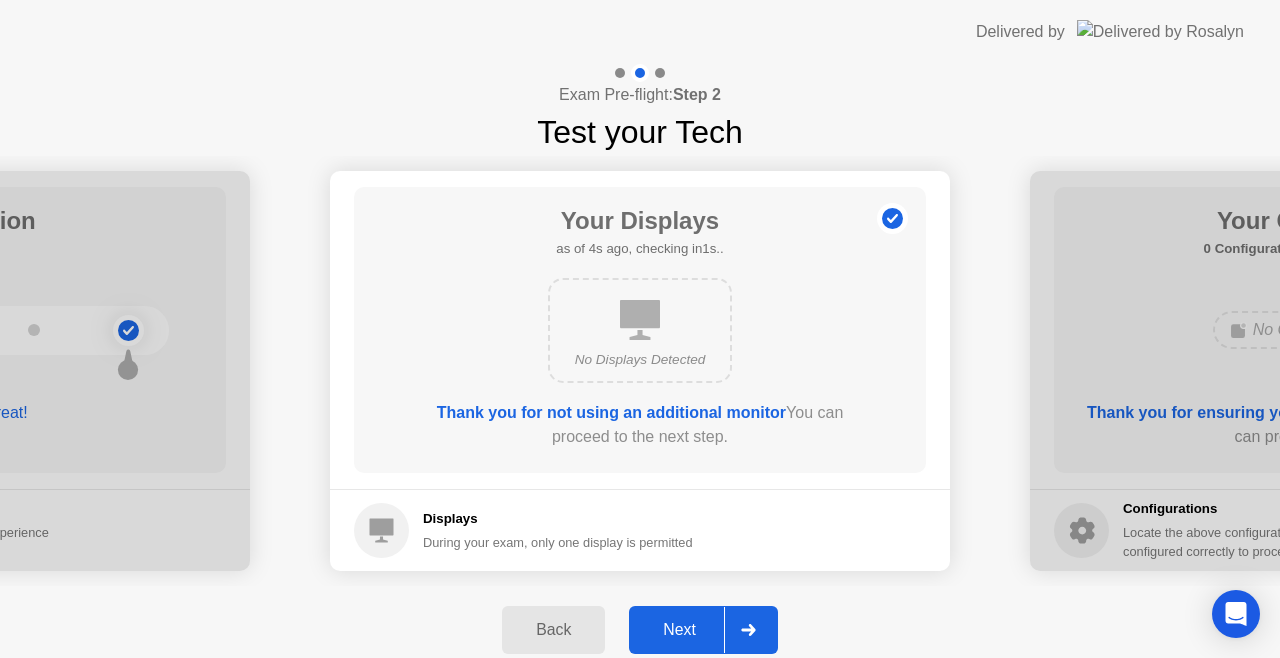 click on "Next" 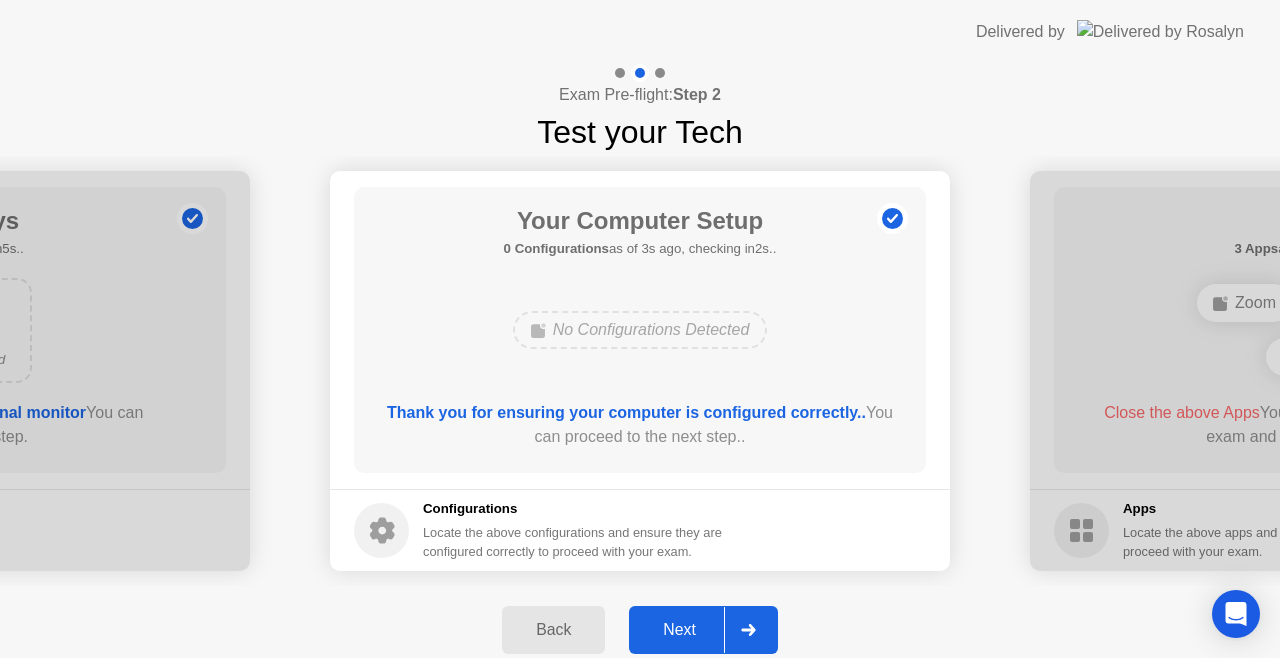 click on "Next" 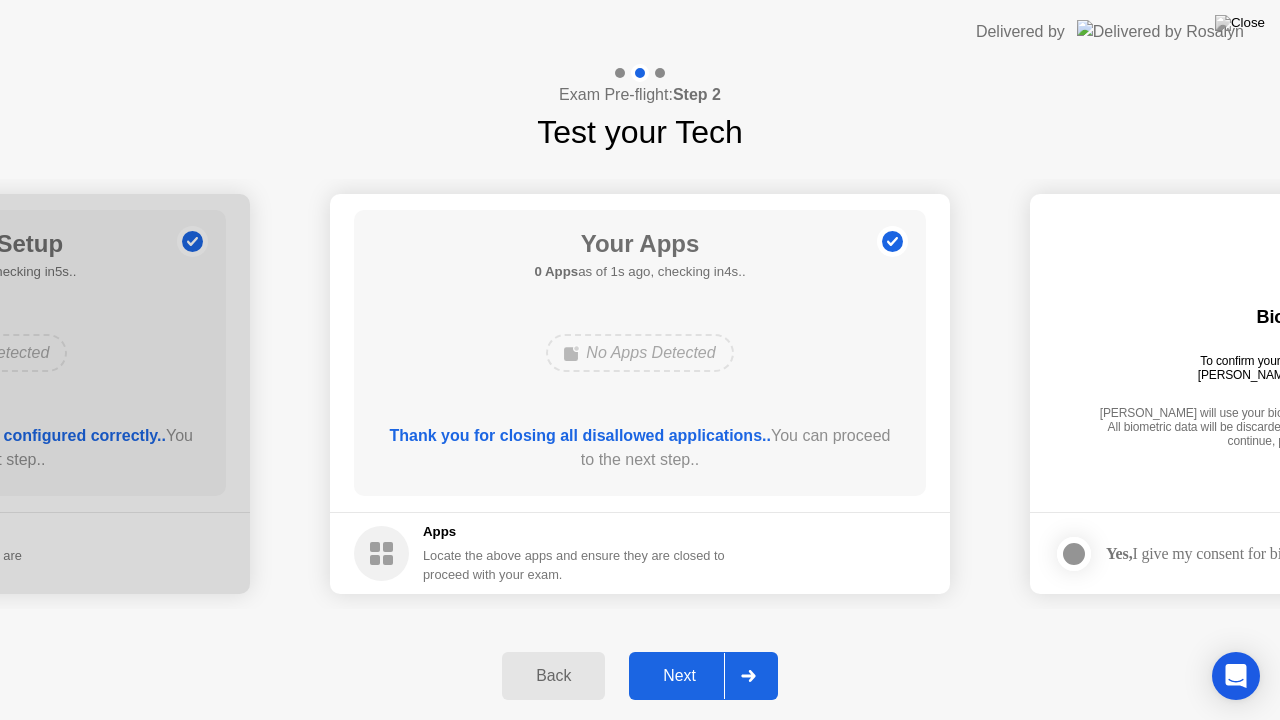 click on "Next" 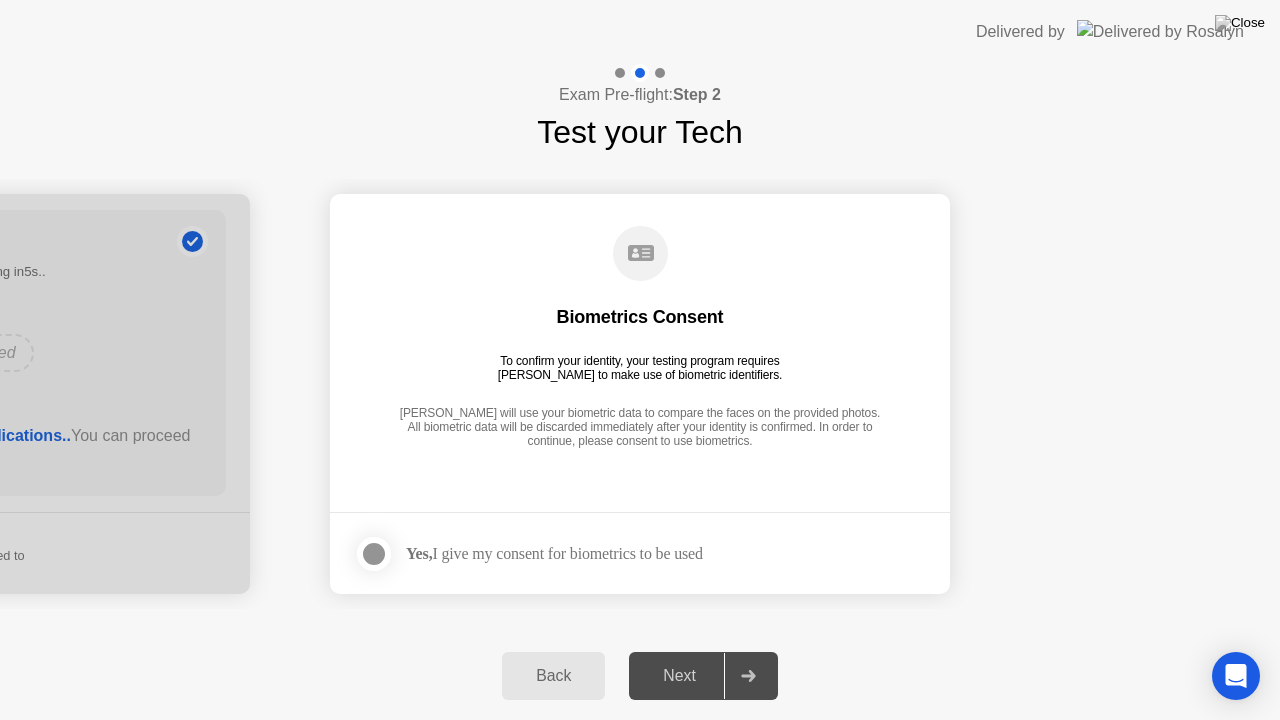 click on "Yes,  I give my consent for biometrics to be used" 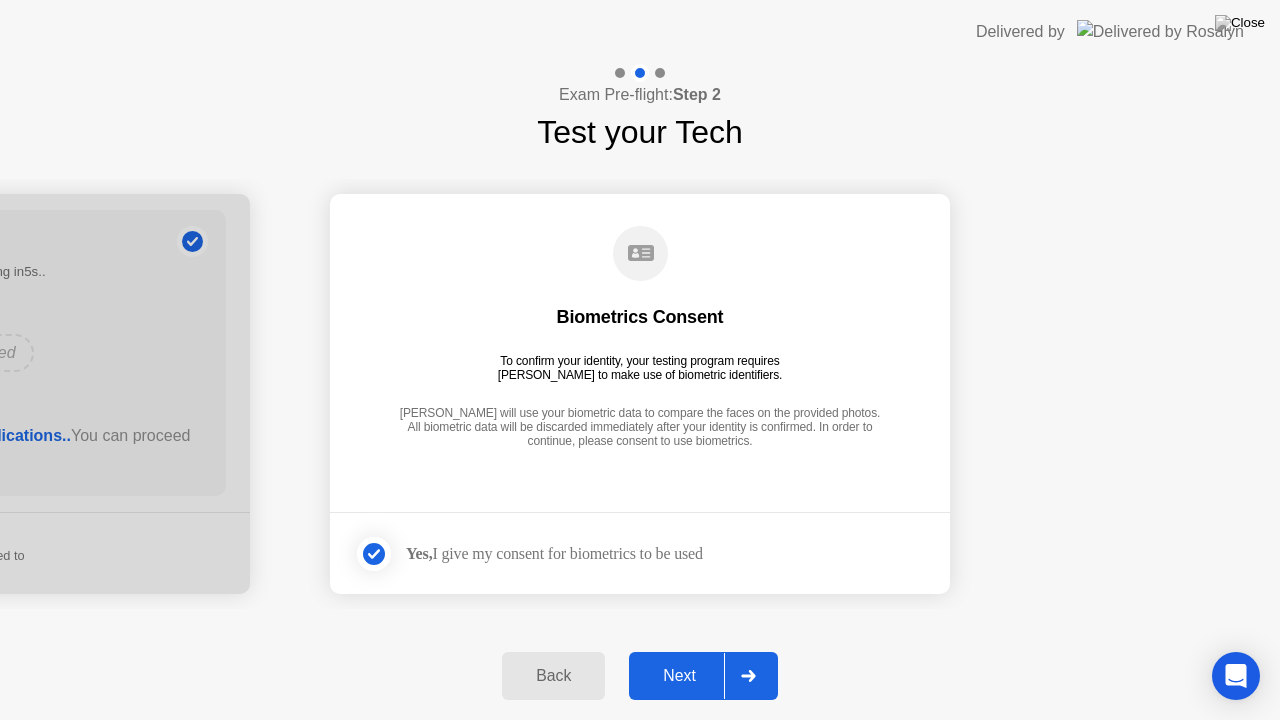 click on "Next" 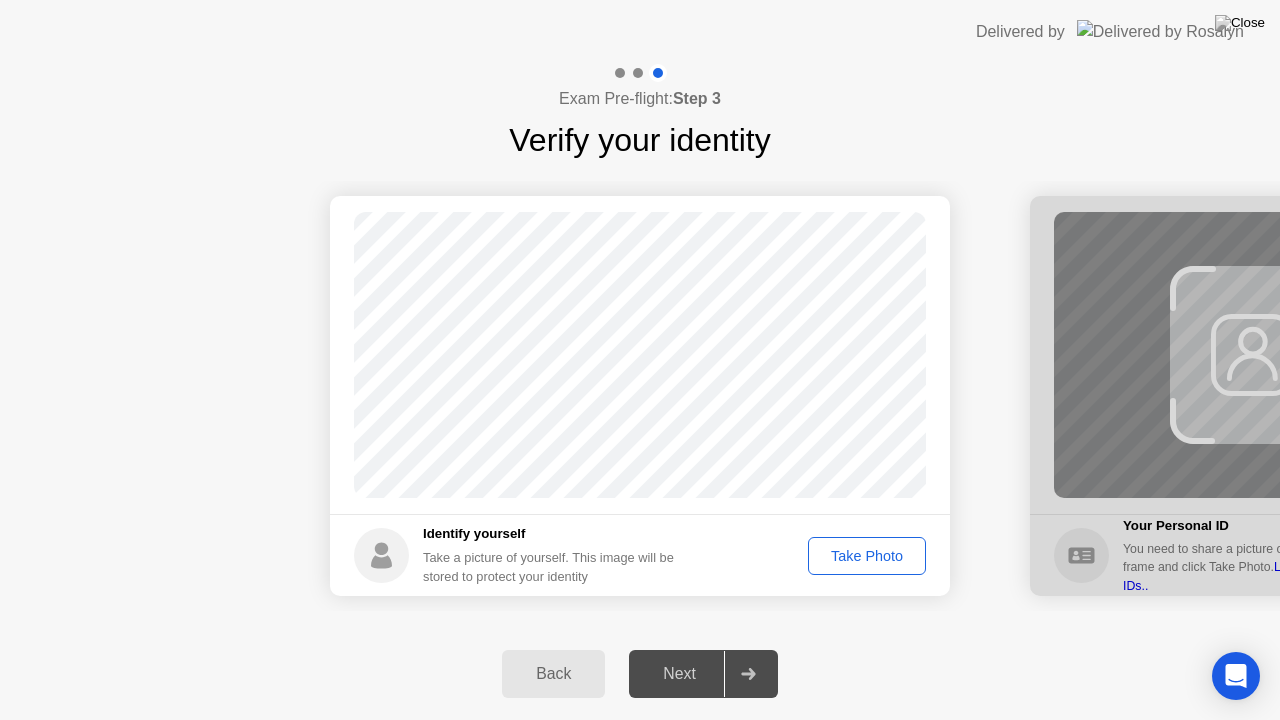 click on "Take Photo" 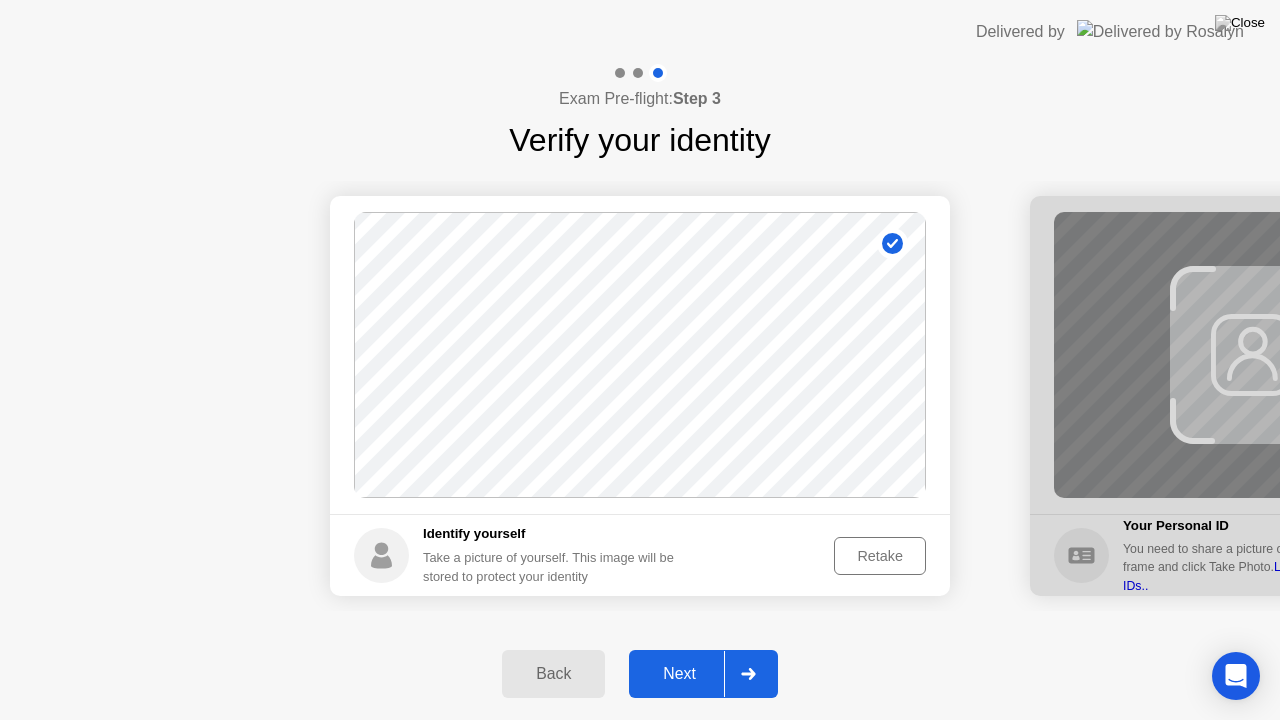 click on "Retake" 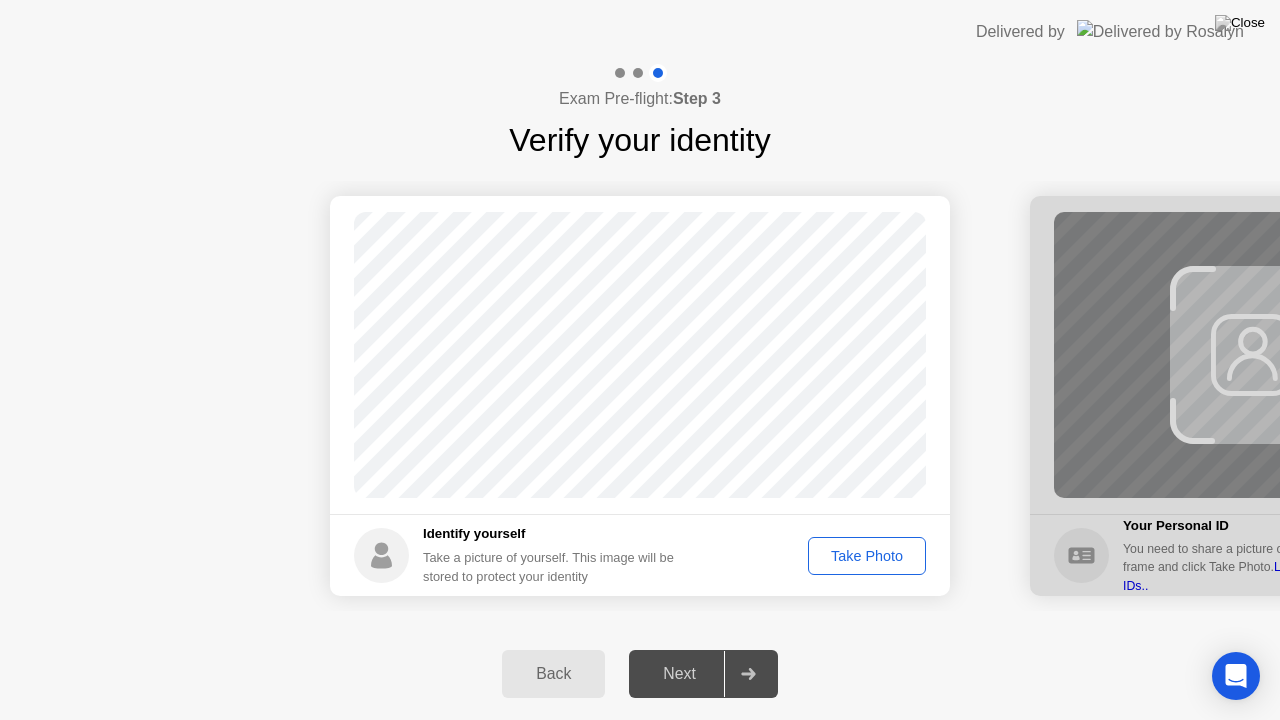 click on "Take Photo" 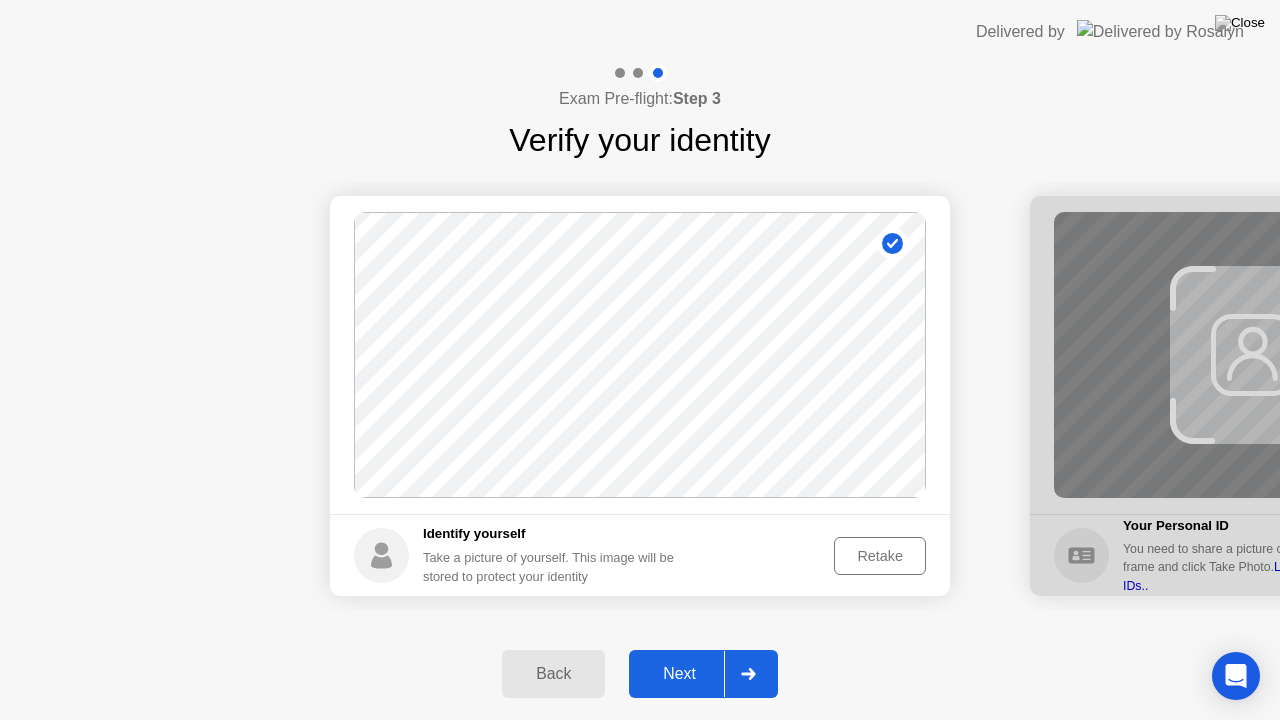 click on "Next" 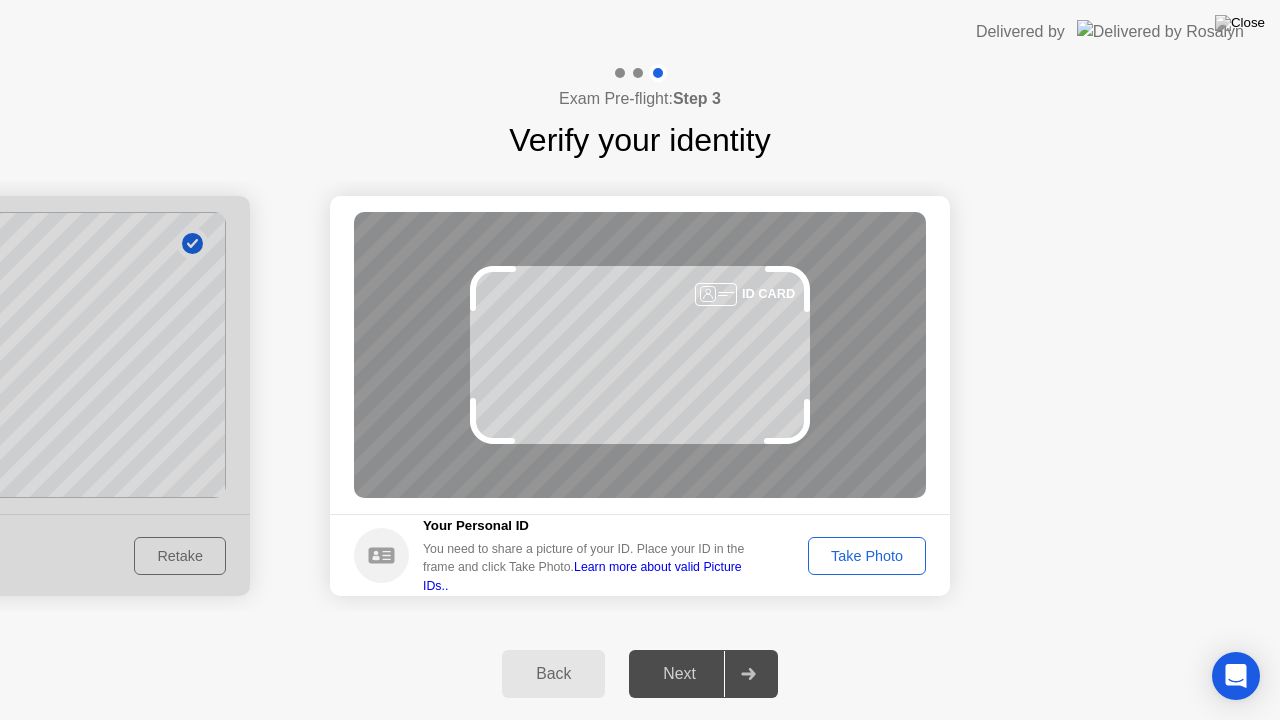 click on "Take Photo" 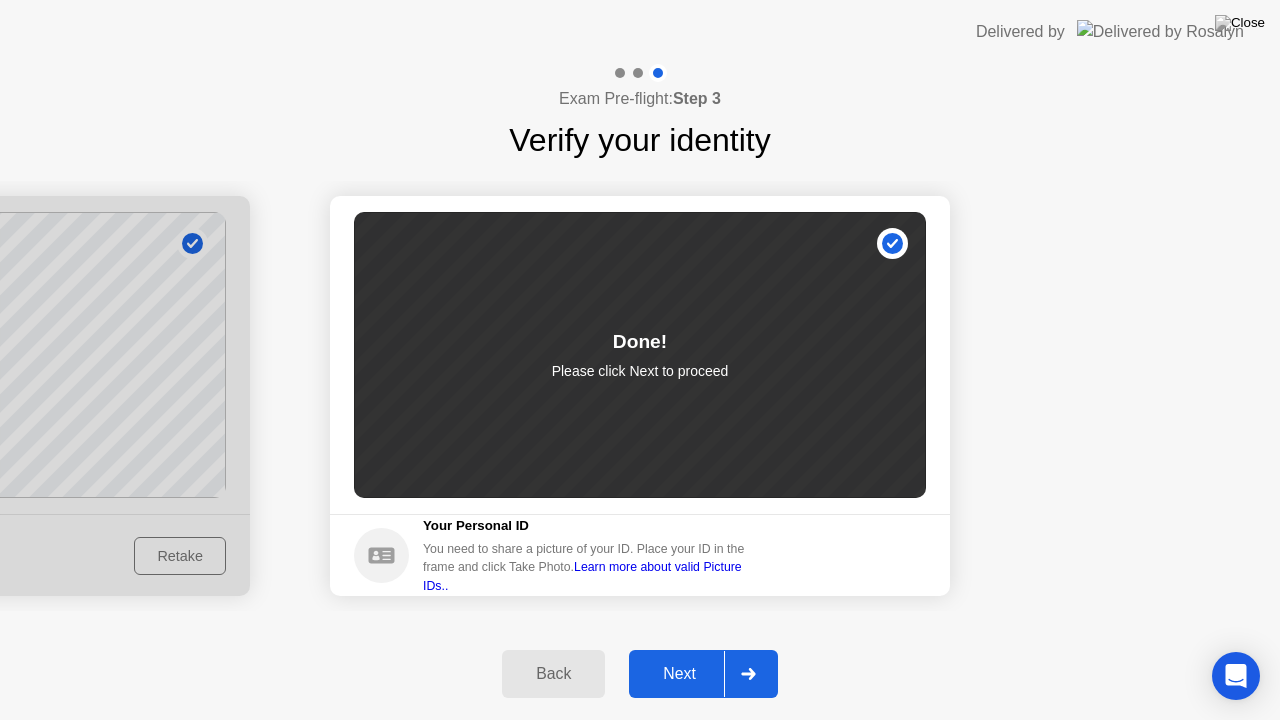 click on "Next" 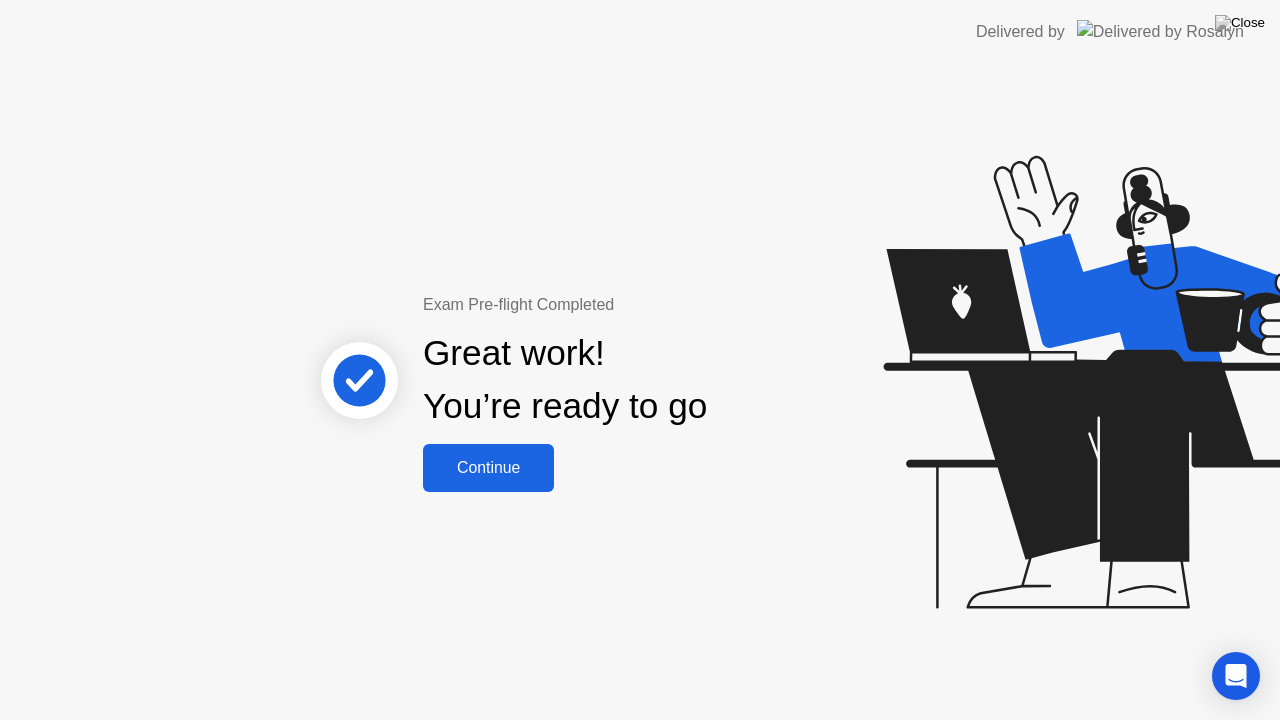 click on "Continue" 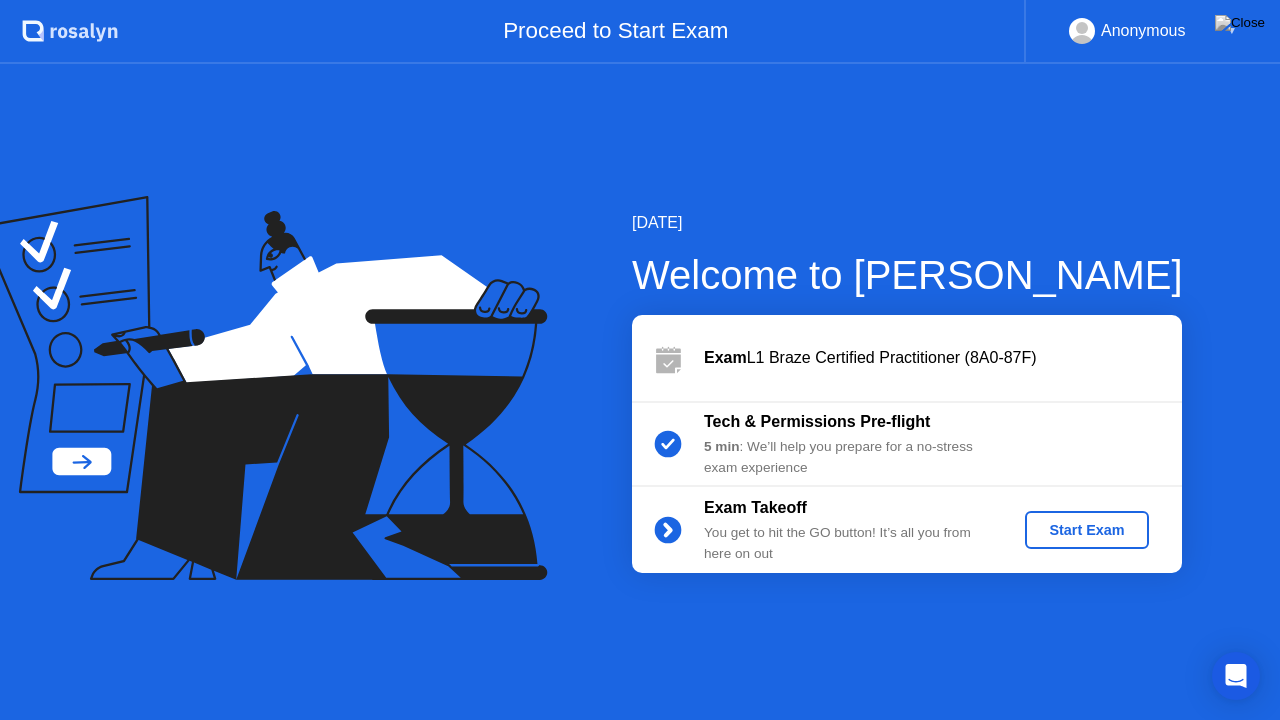click on "Start Exam" 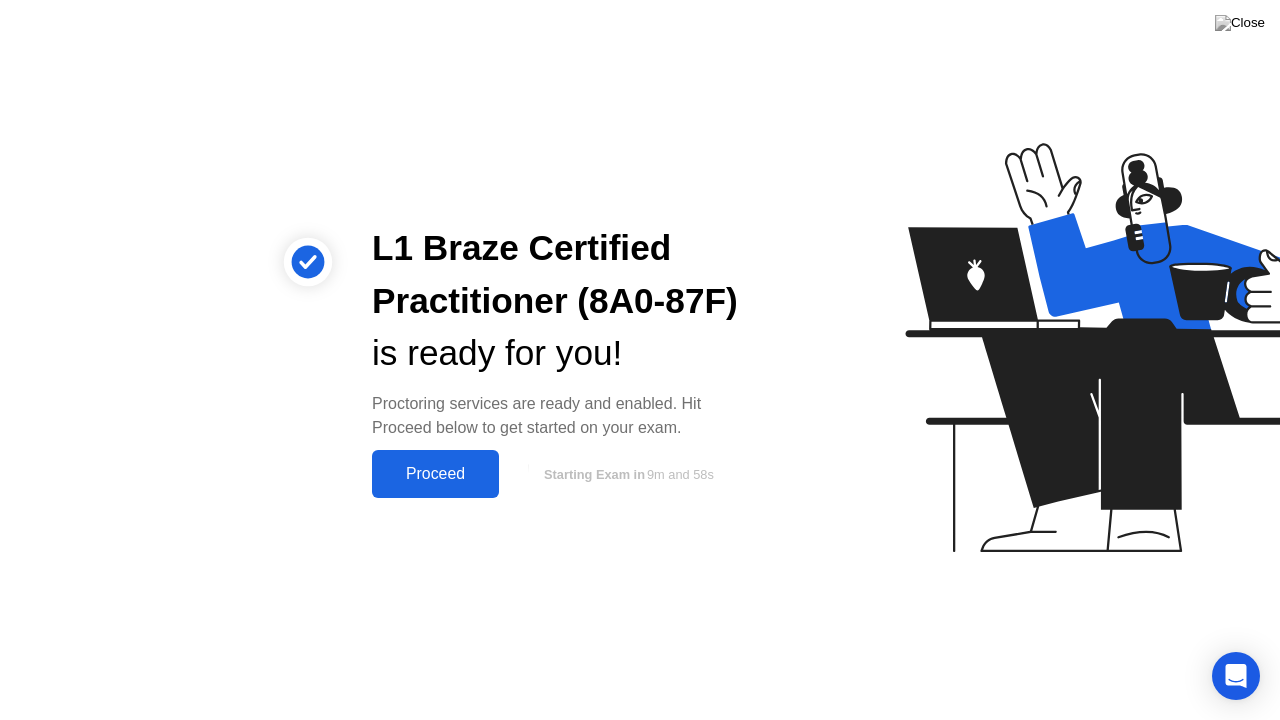 click on "Proceed" 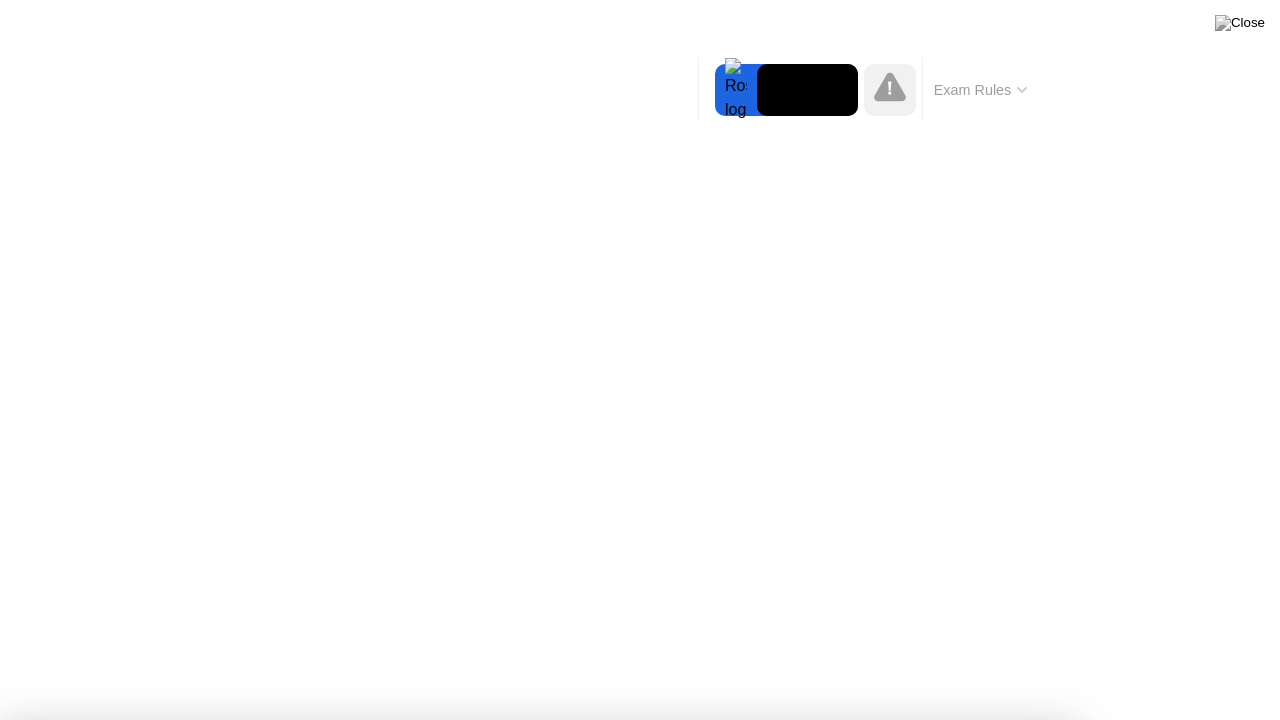 click on "Got it!" at bounding box center [647, 1206] 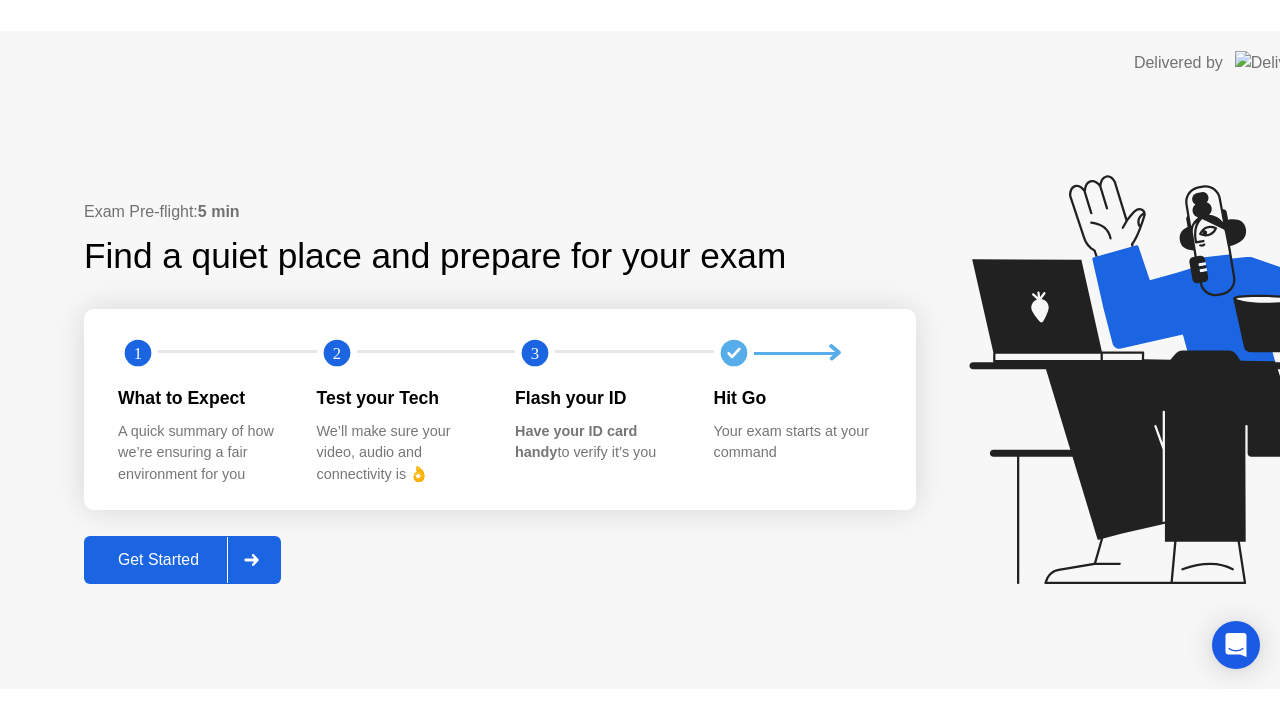 scroll, scrollTop: 0, scrollLeft: 0, axis: both 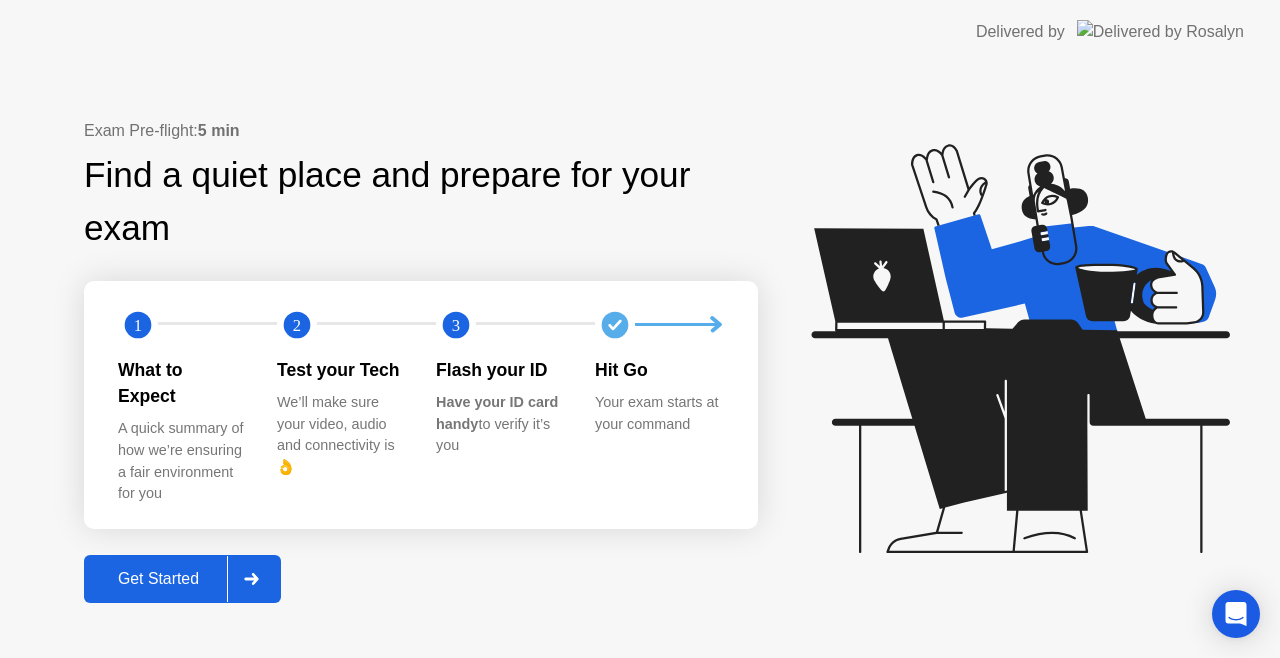 click on "Get Started" 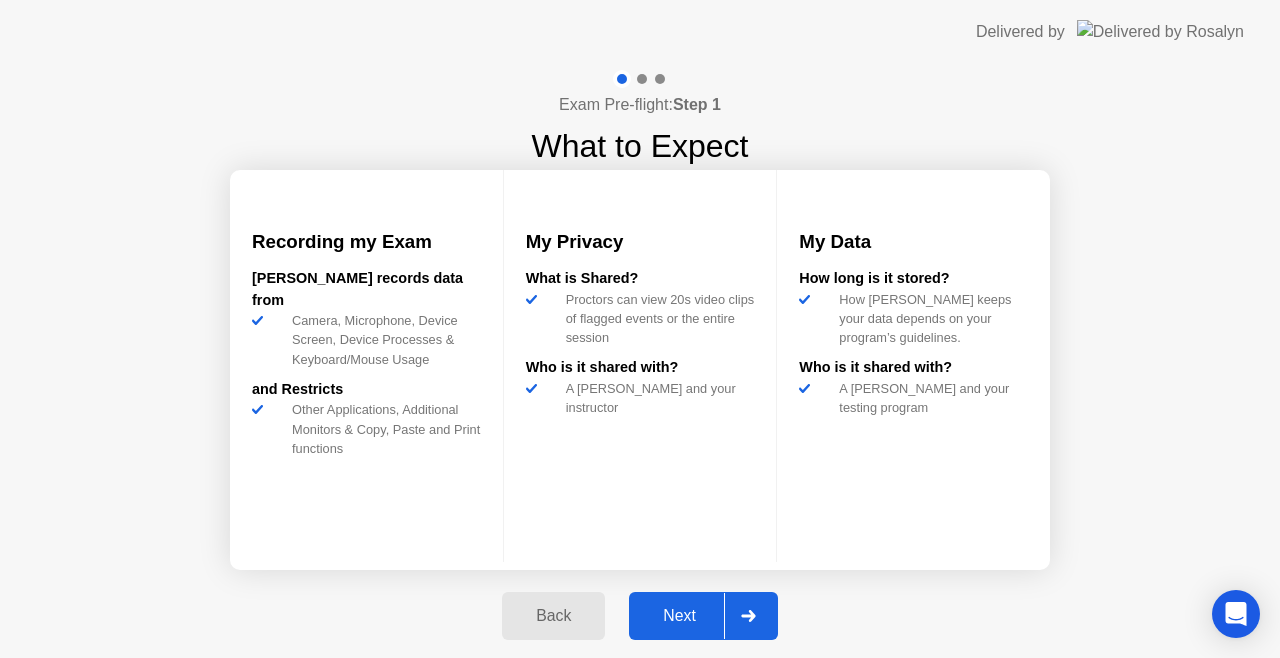 click on "Next" 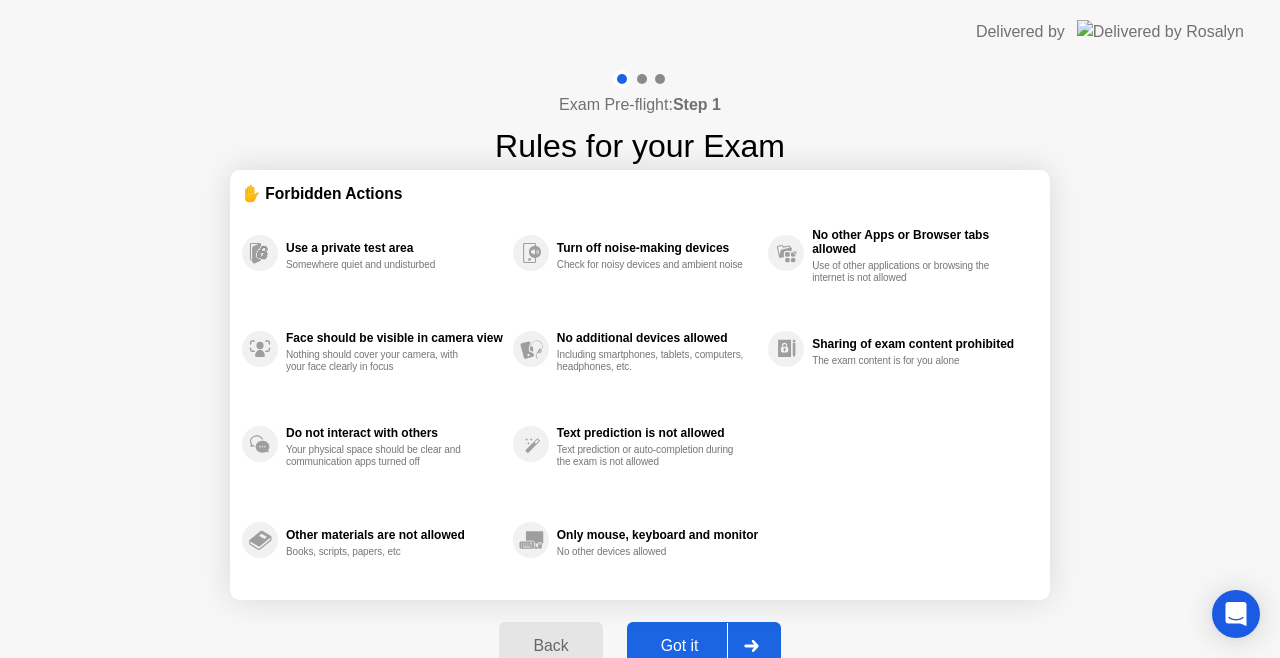 click on "Got it" 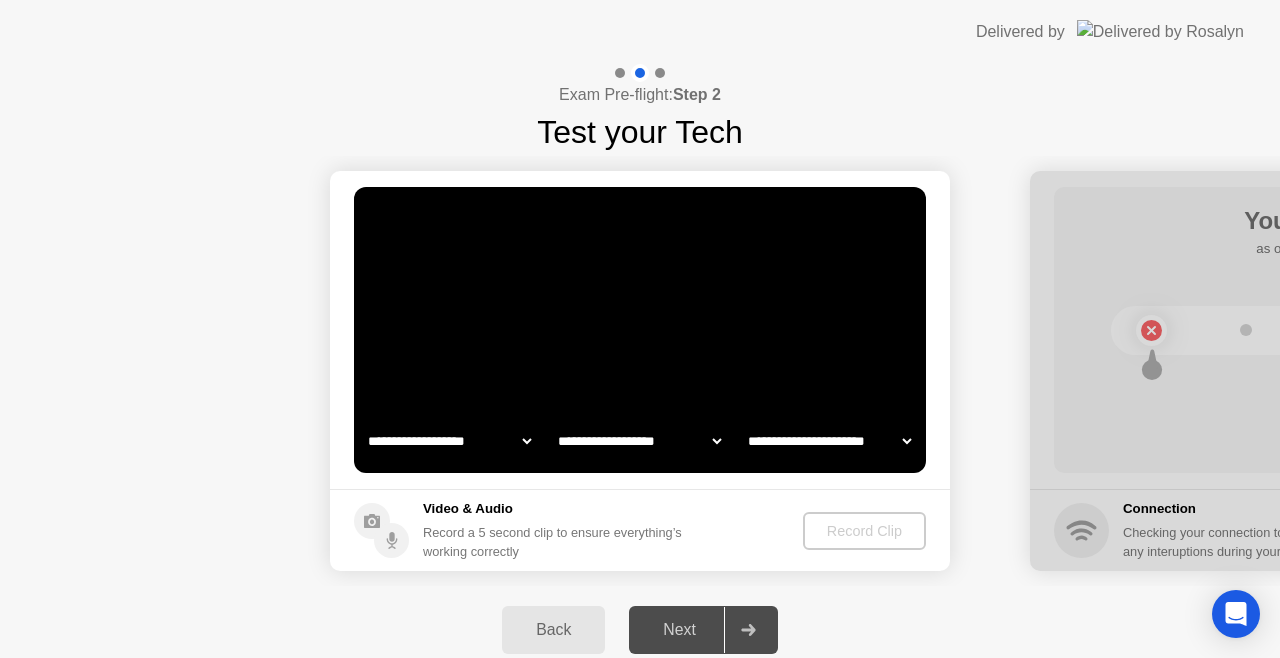 select on "**********" 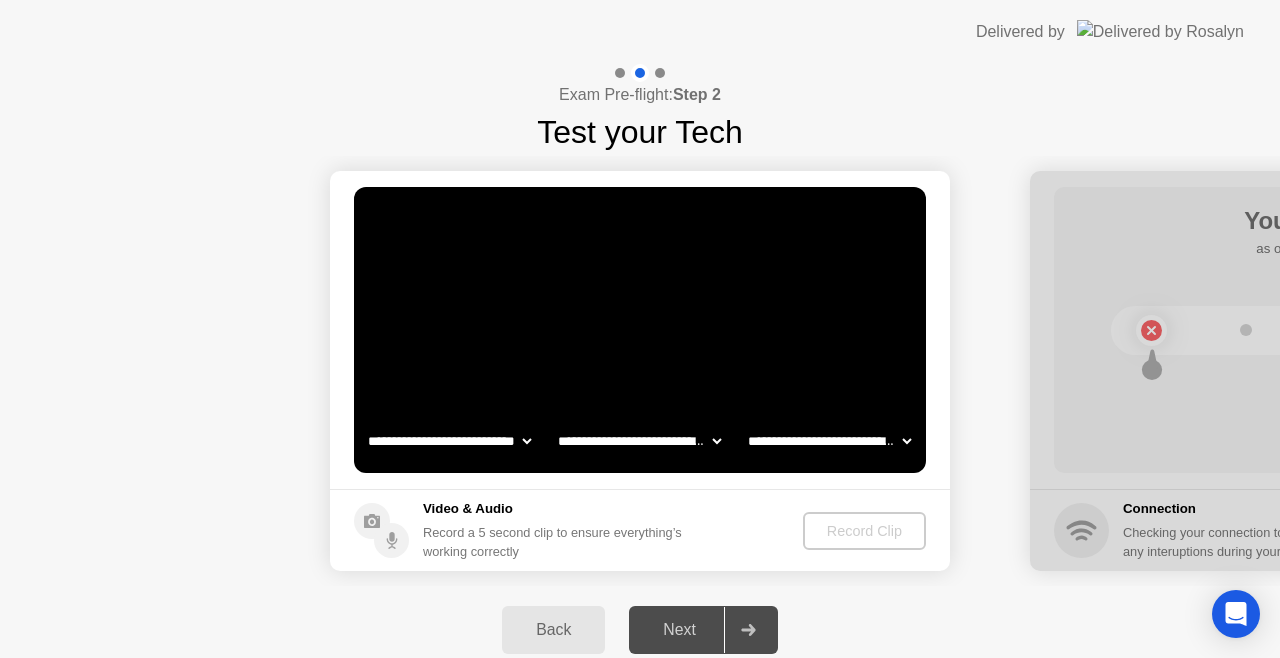 click on "**********" 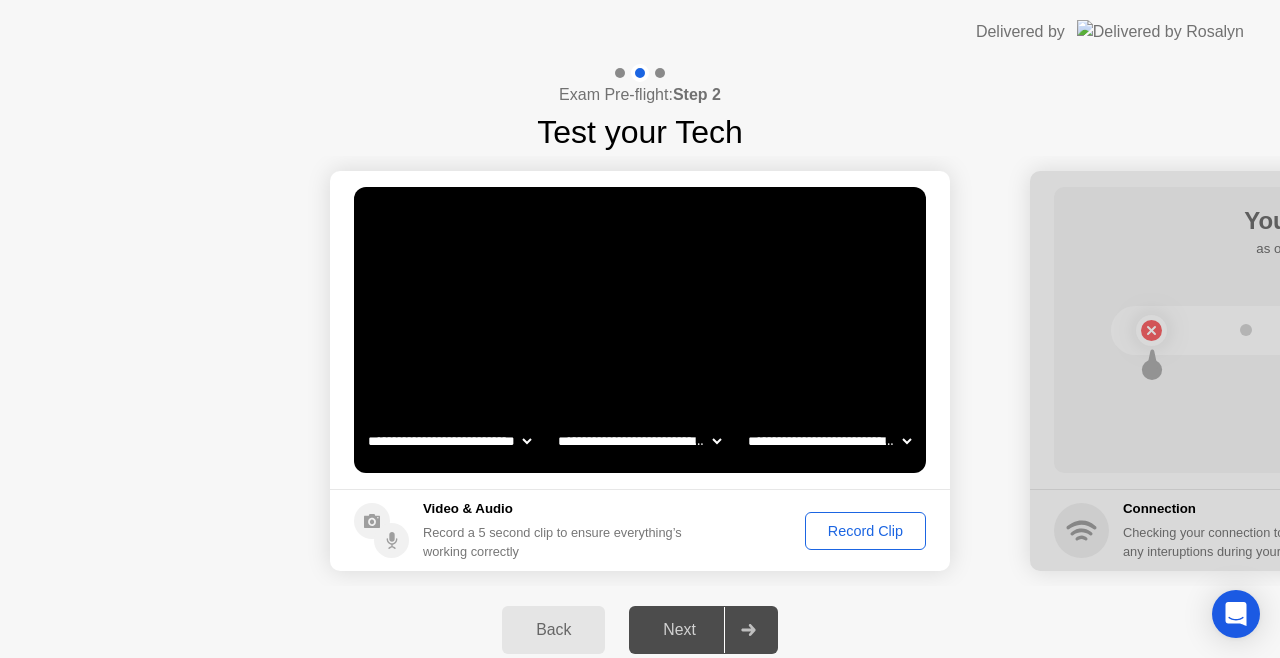 click on "Video & Audio" 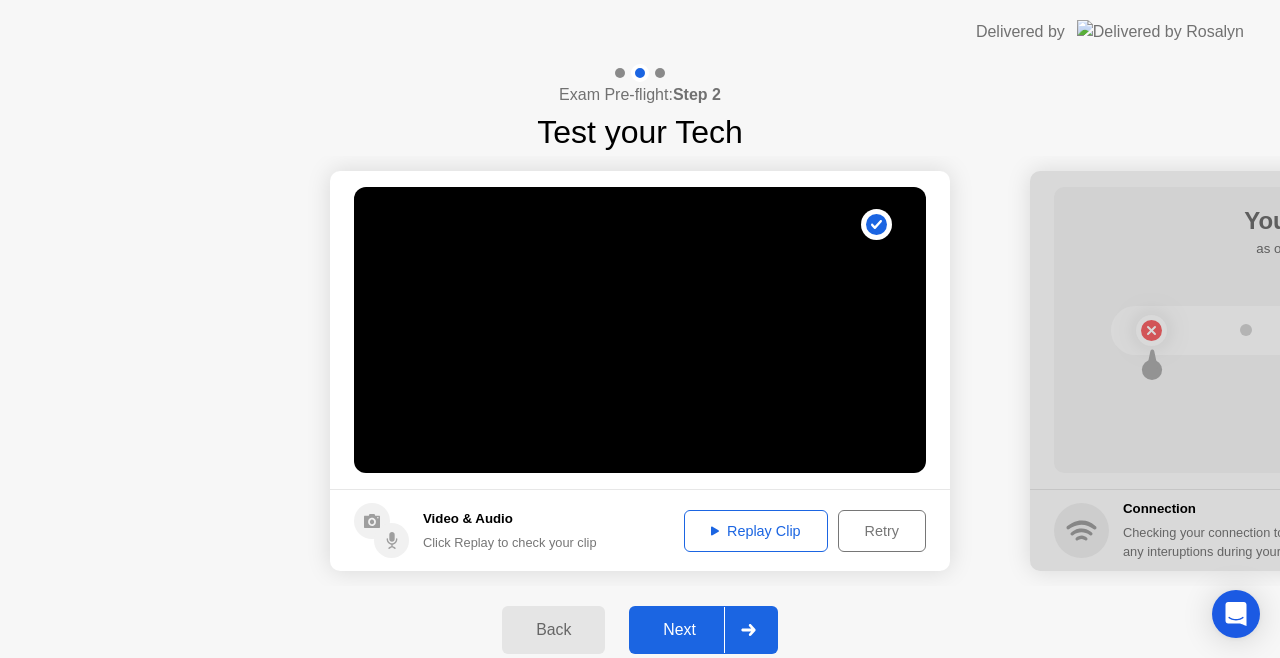 click on "Next" 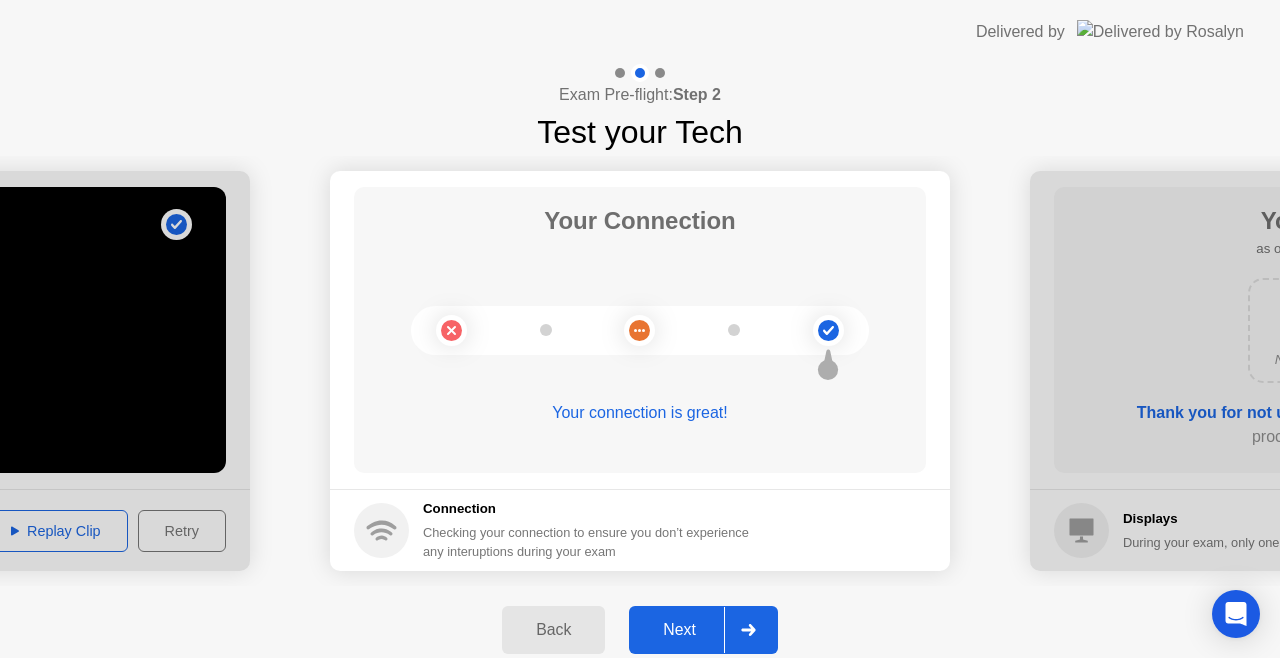 click on "Next" 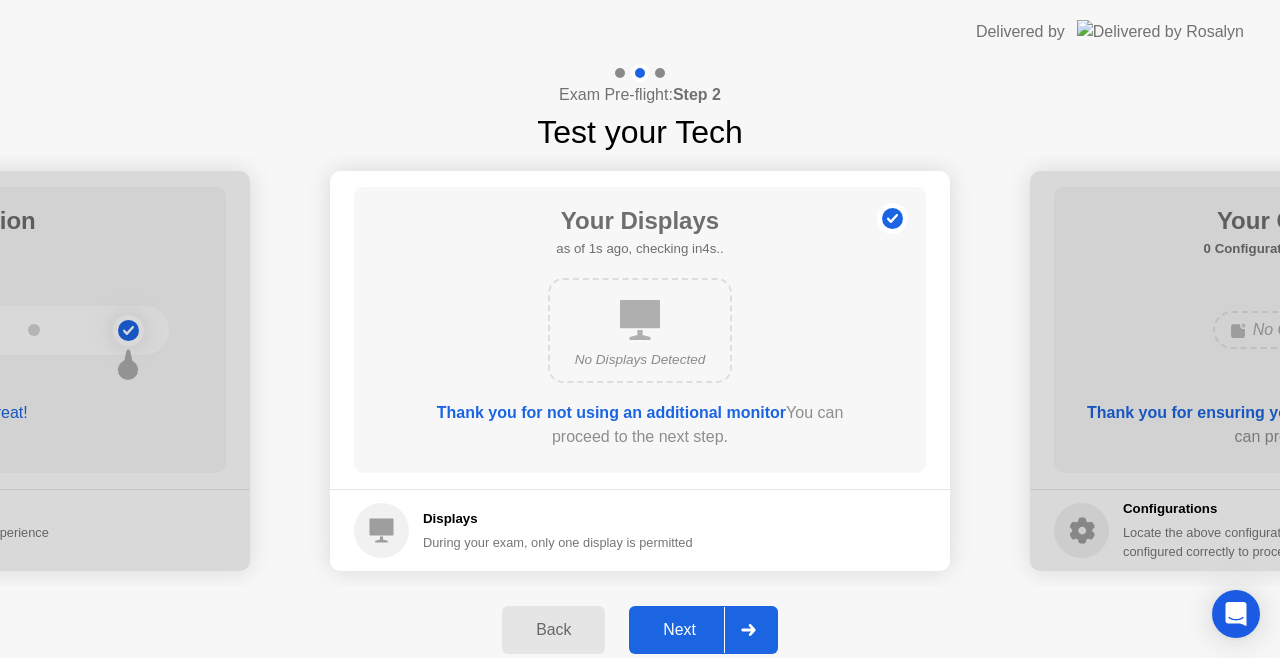 click on "Next" 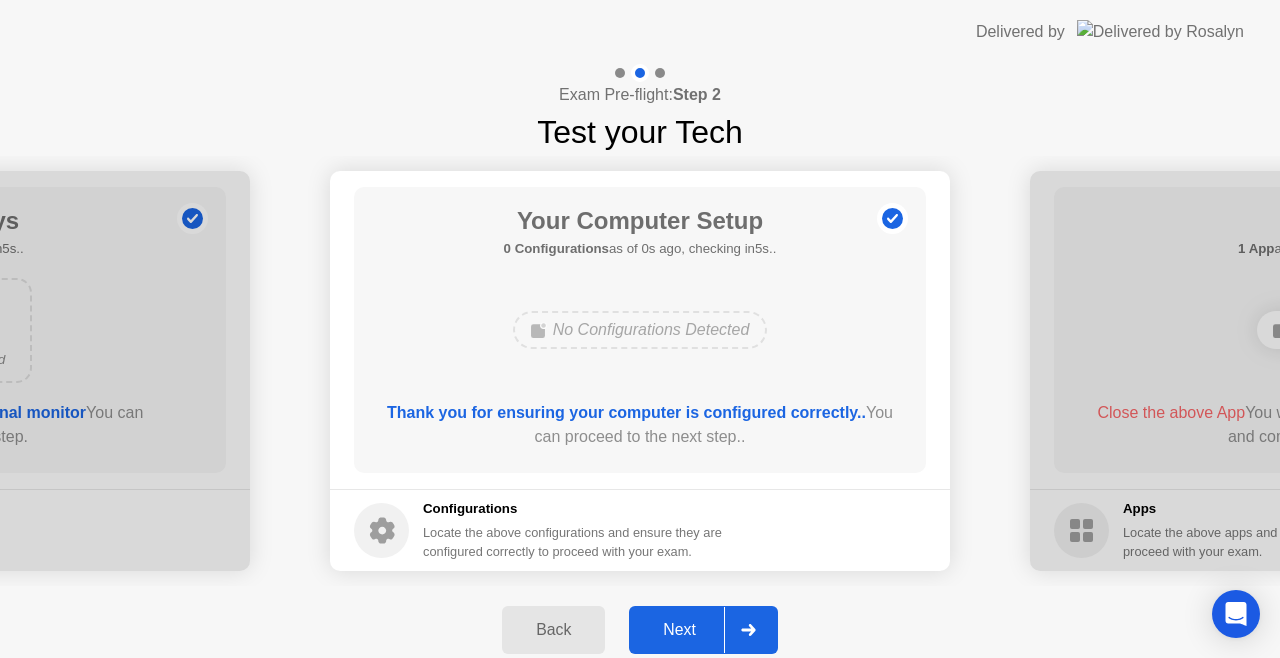click on "Next" 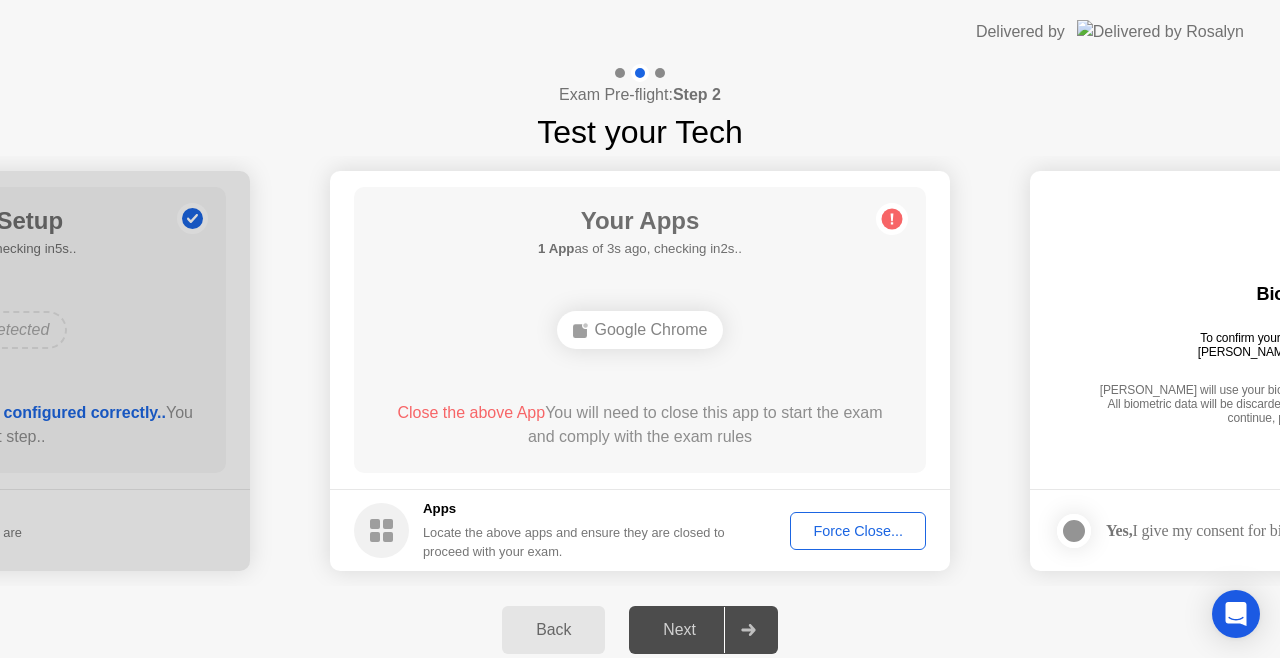 click on "Next" 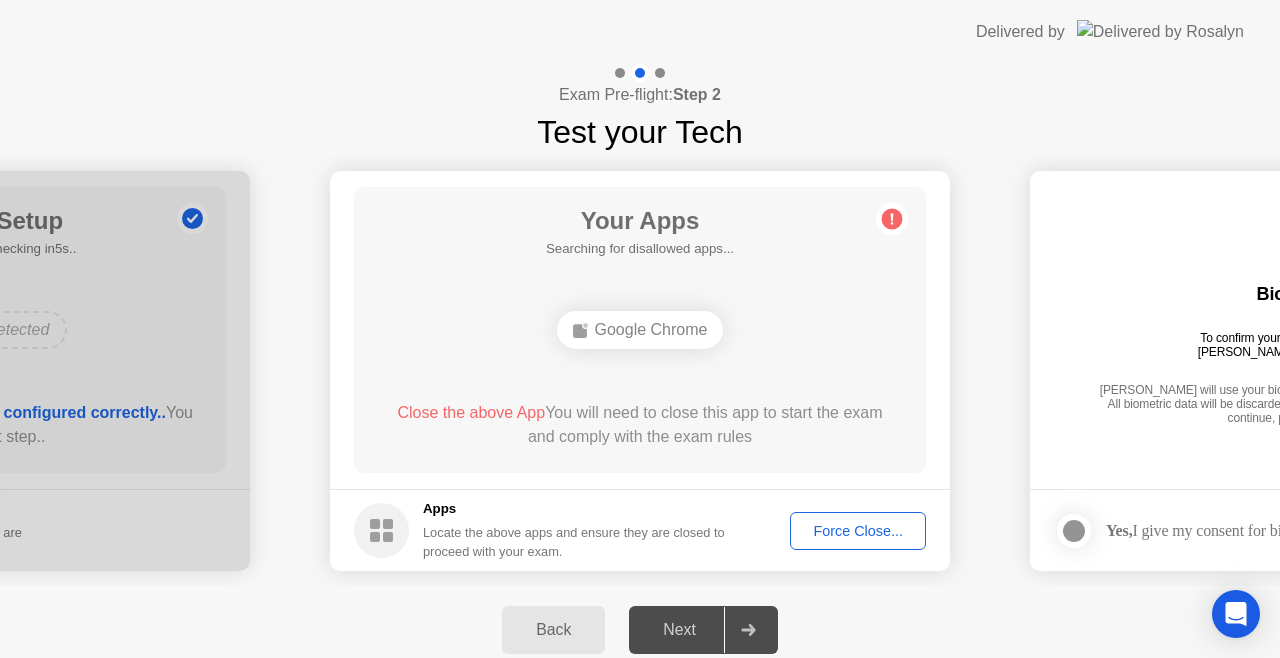 click on "Locate the above apps and ensure they are closed to proceed with your exam." 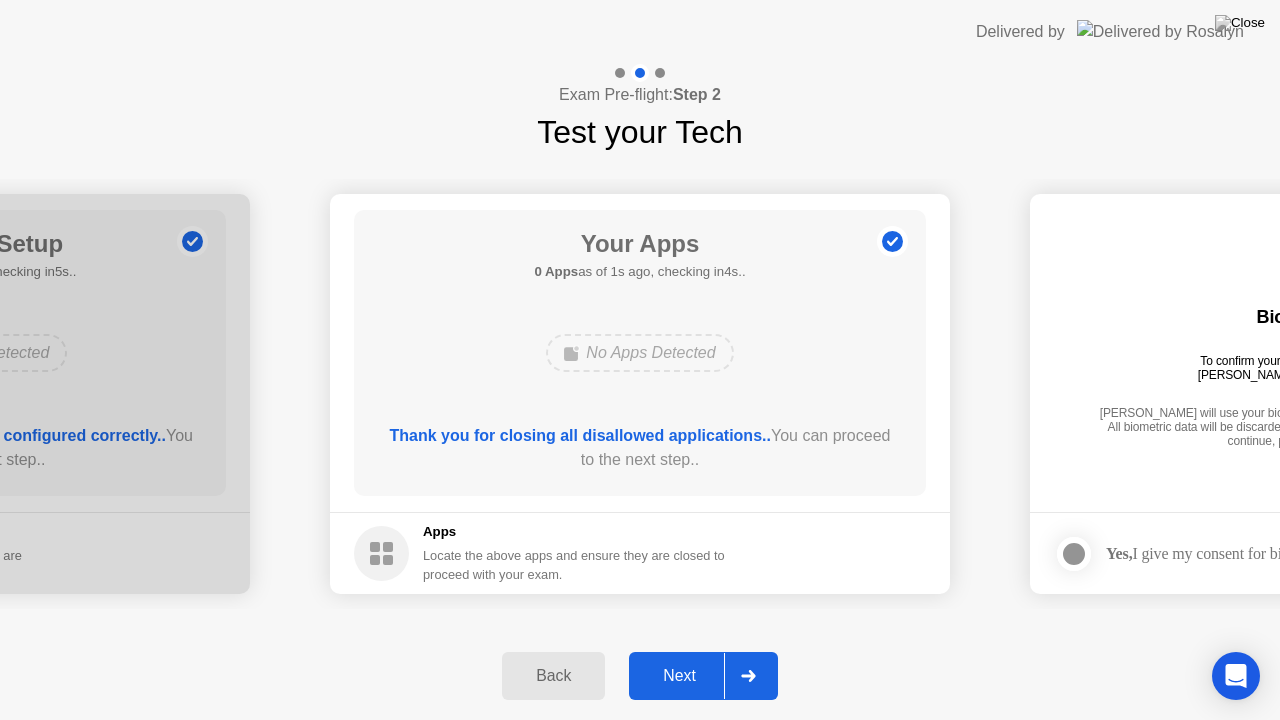 click on "Next" 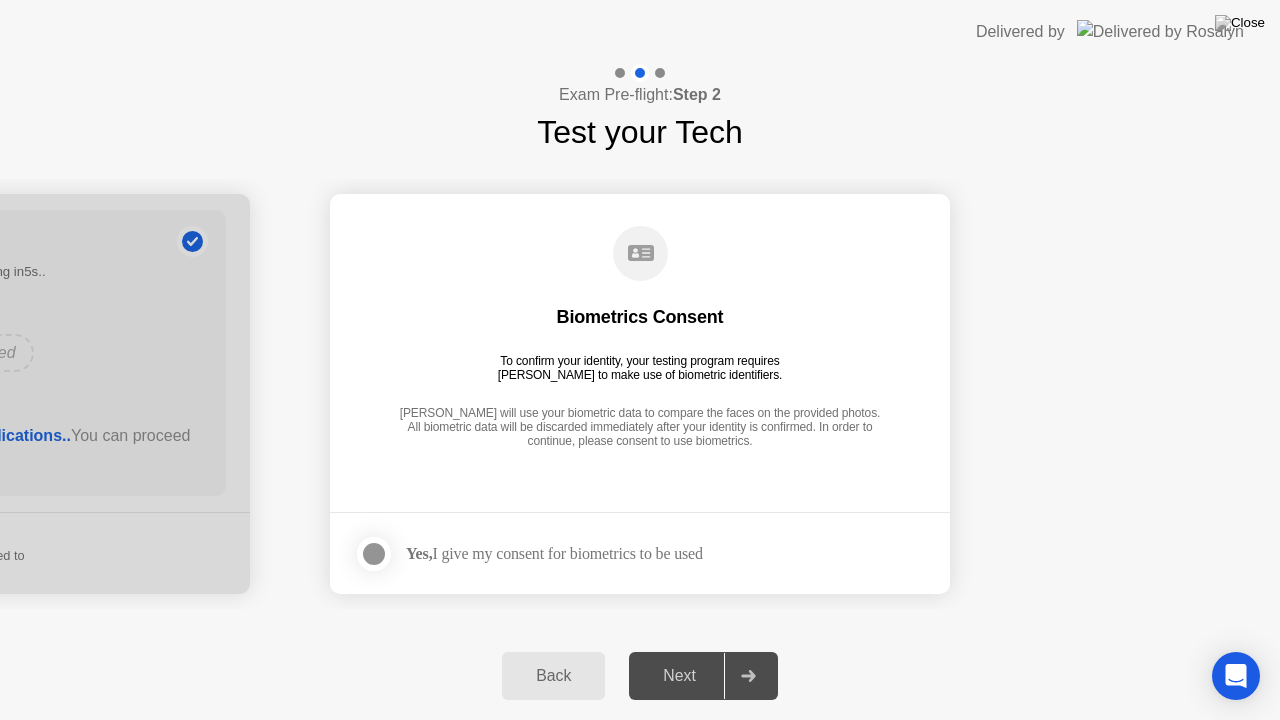 click 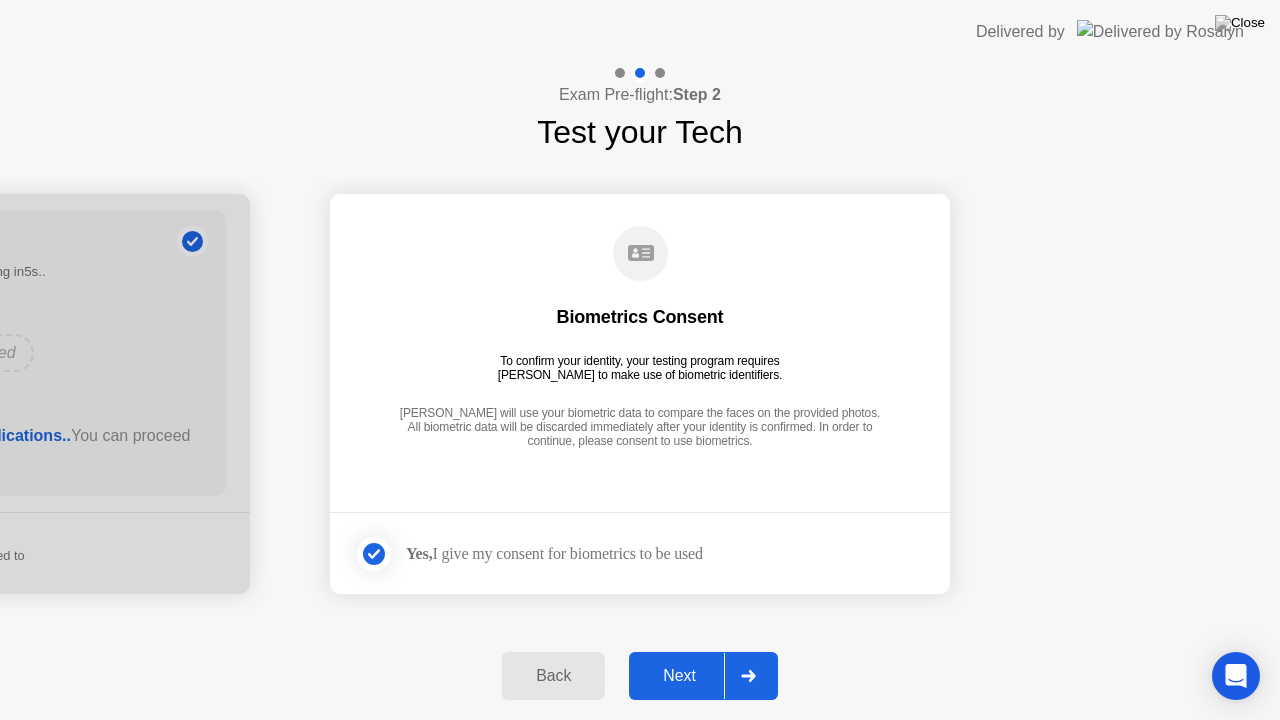click on "Next" 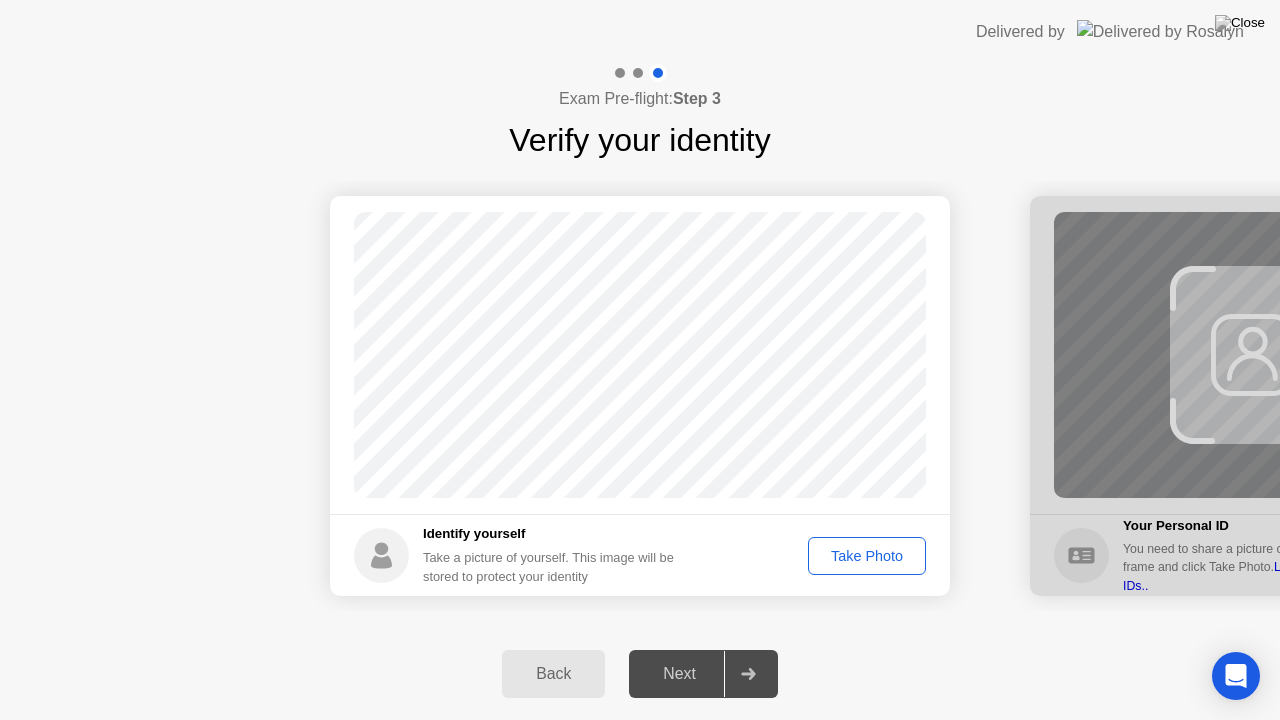 click on "Take Photo" 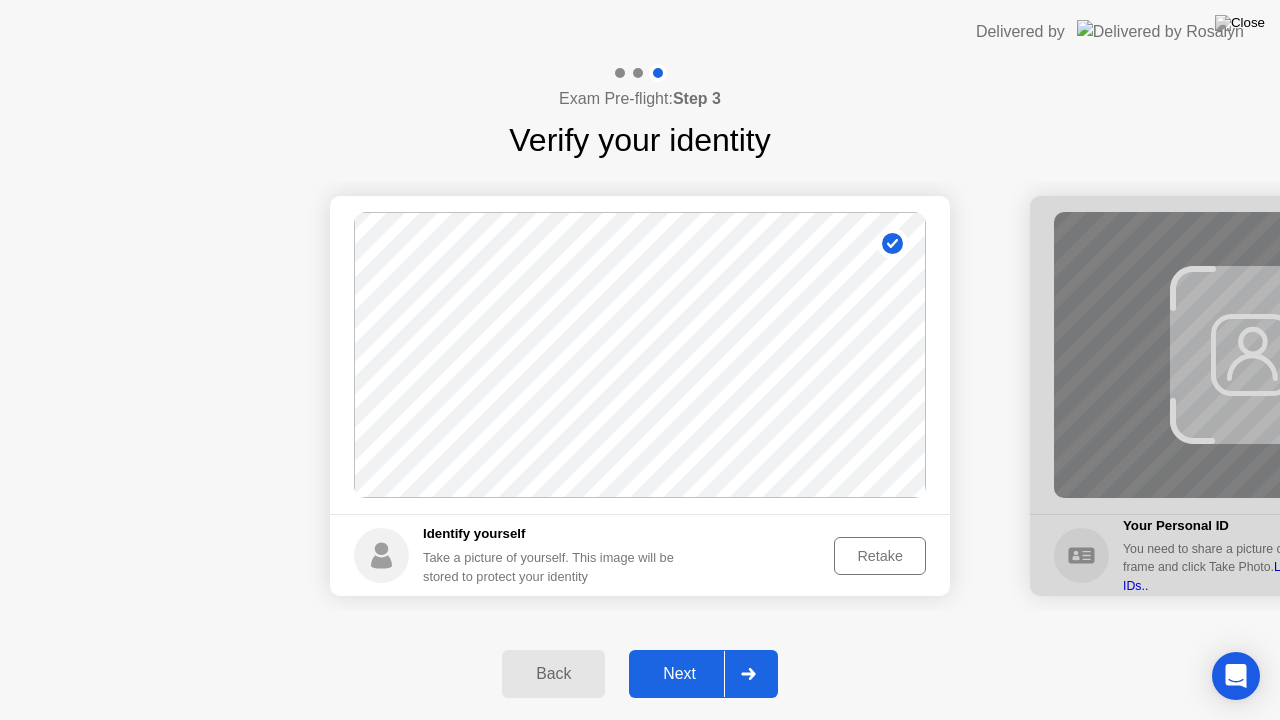 click on "Next" 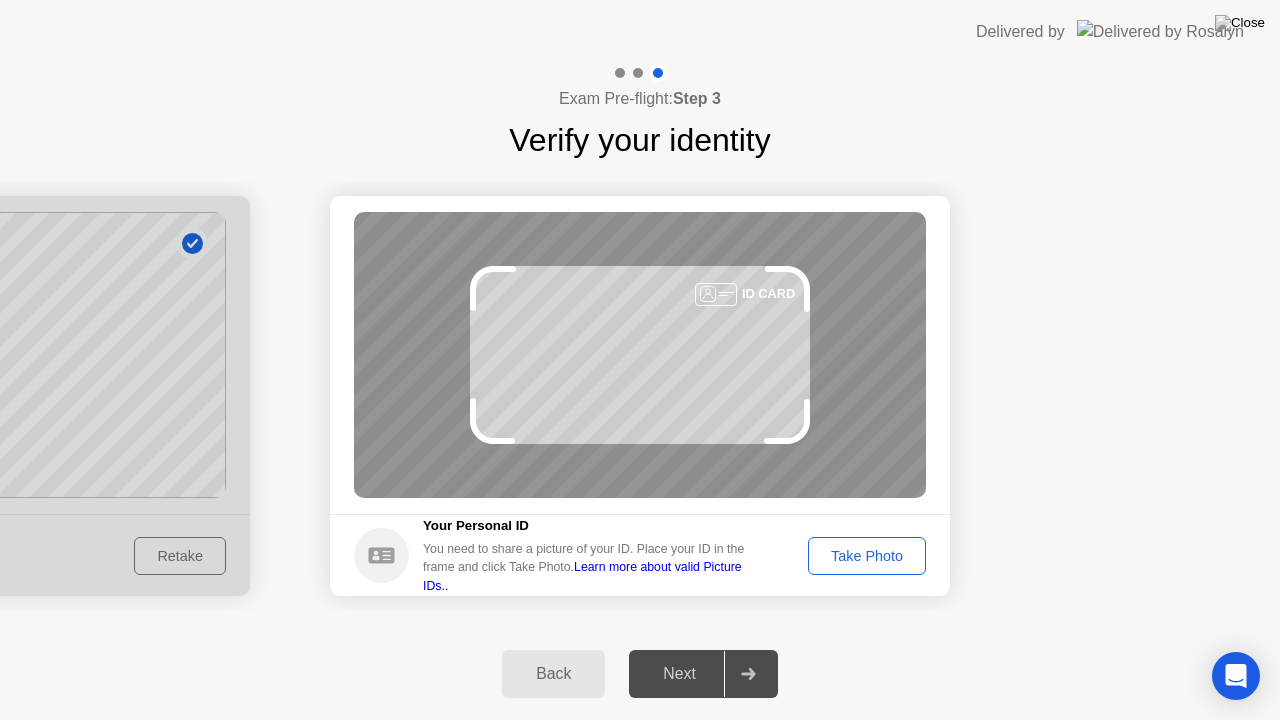 click on "Take Photo" 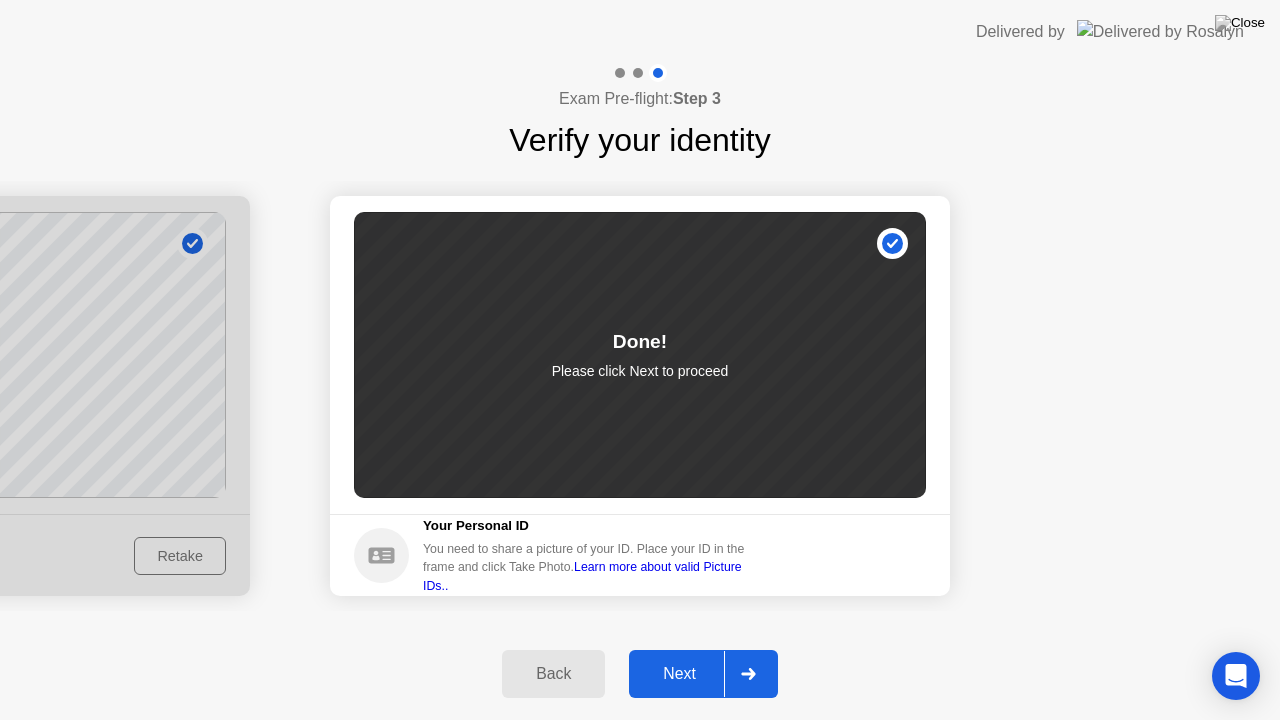 click on "Next" 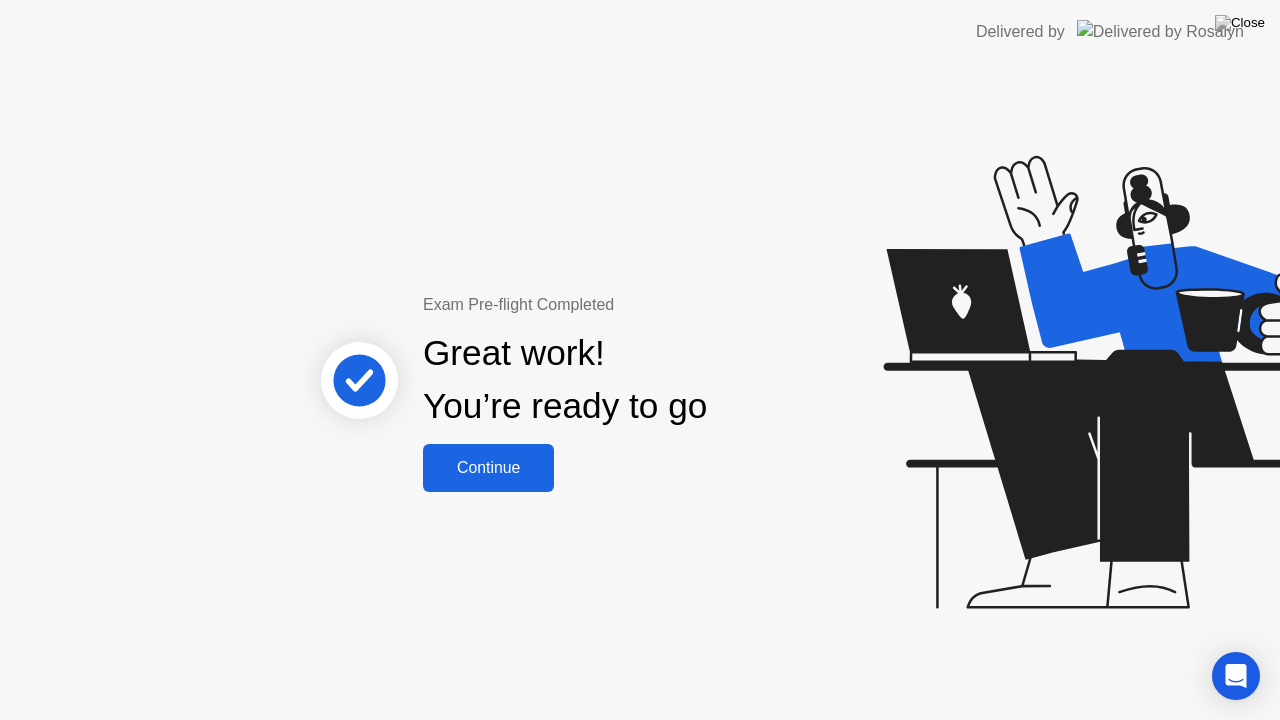 click on "Continue" 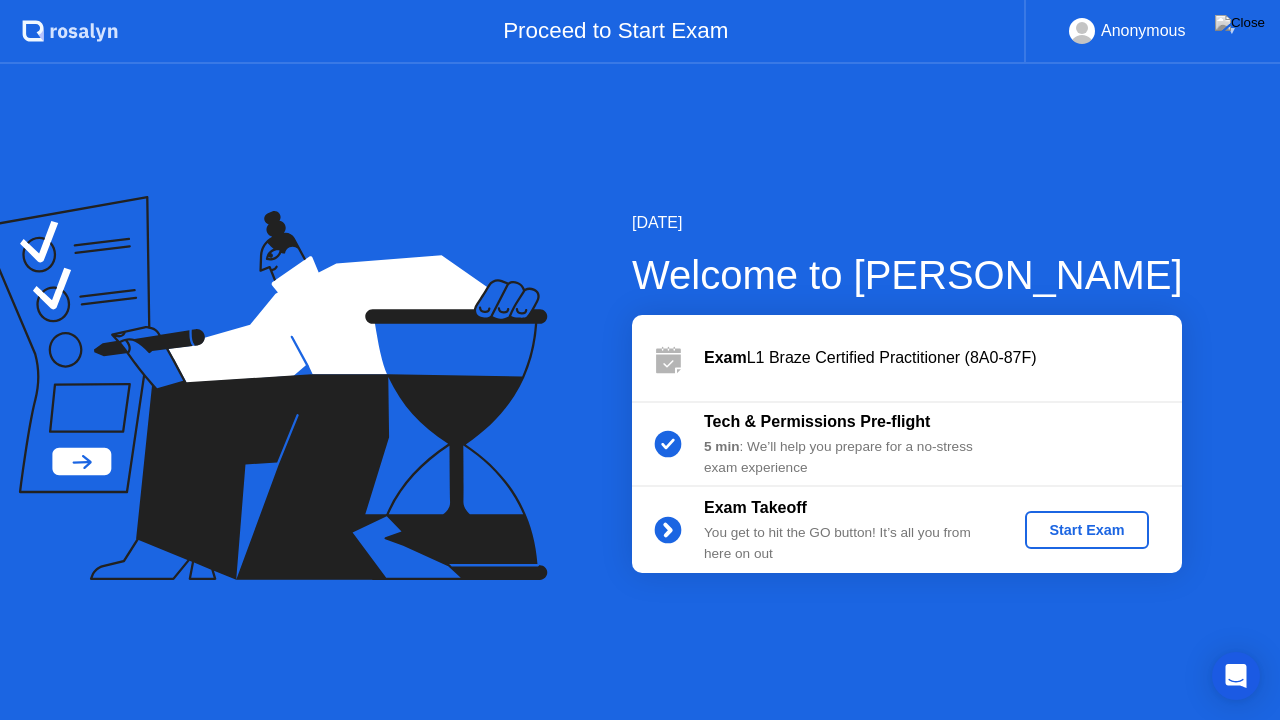 click on "Start Exam" 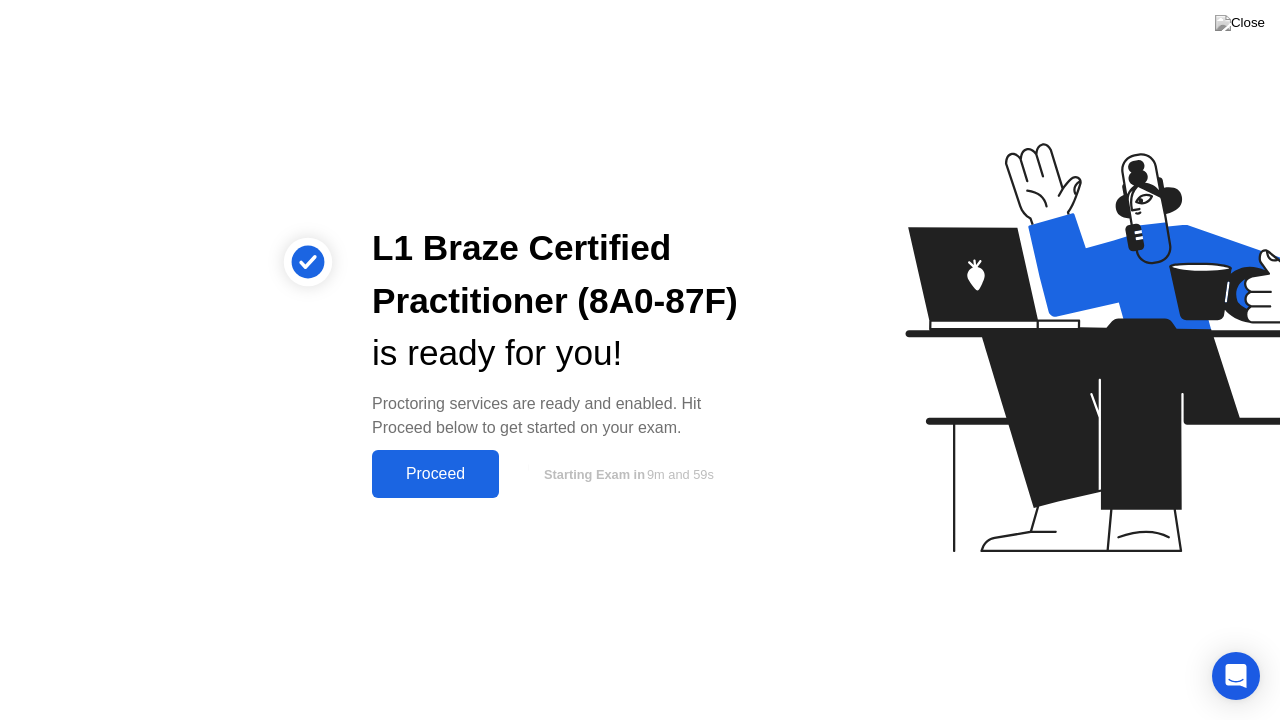 click on "Proceed" 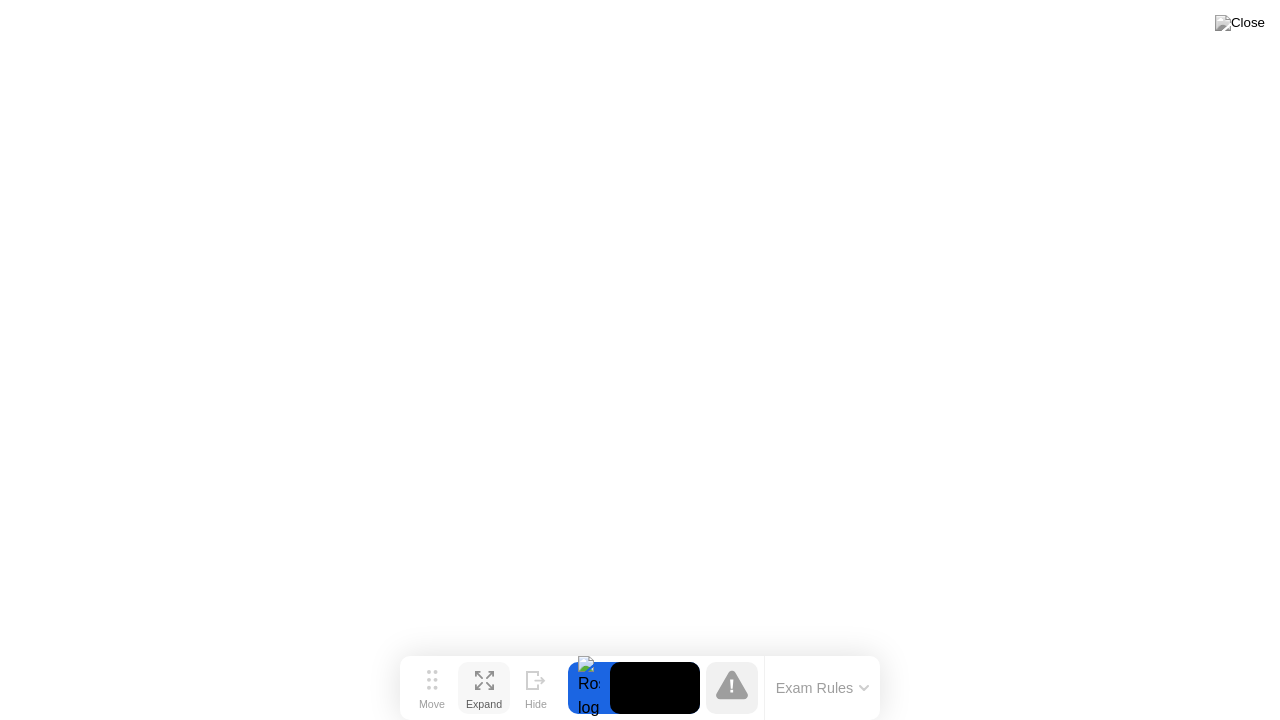 click 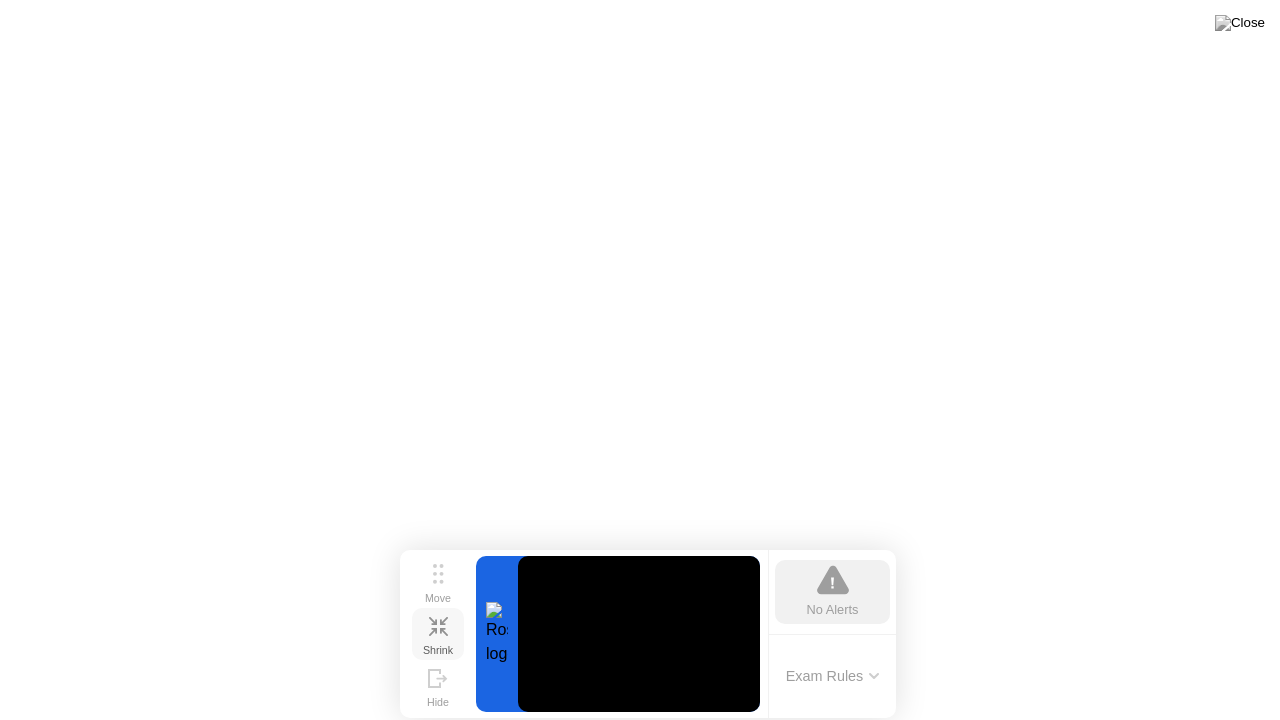 click on "Shrink" 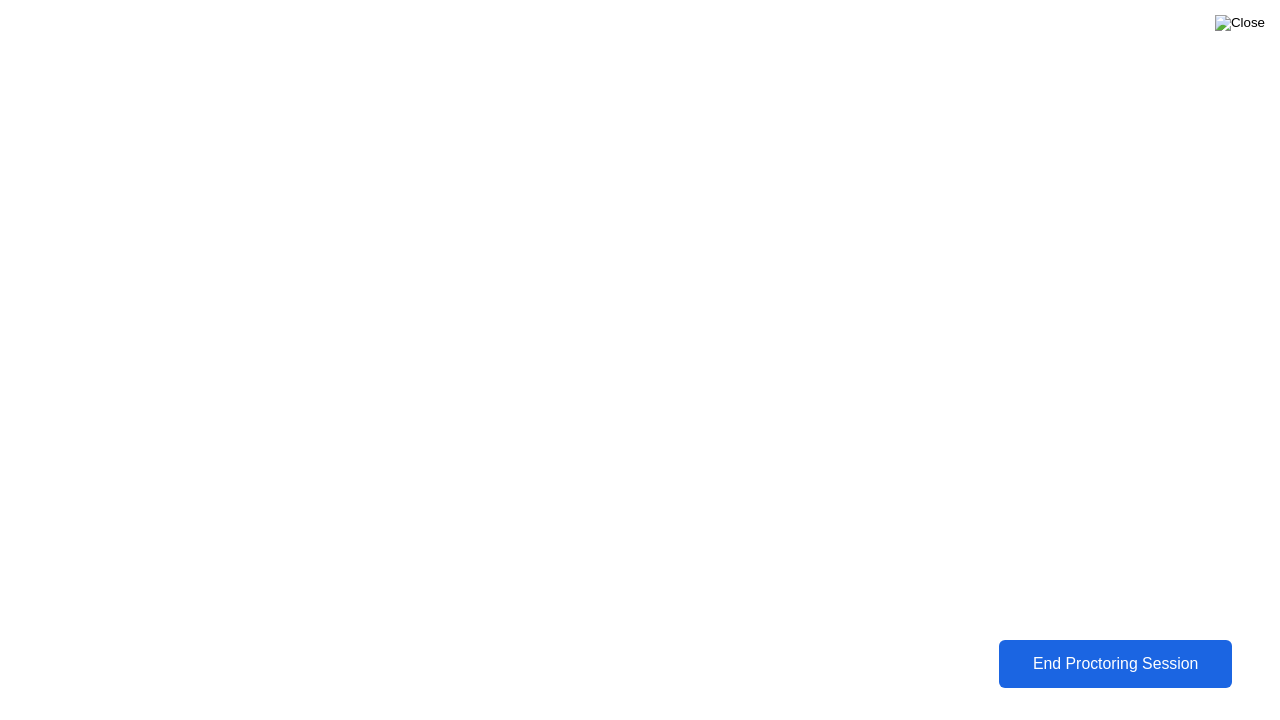 click at bounding box center (1240, 23) 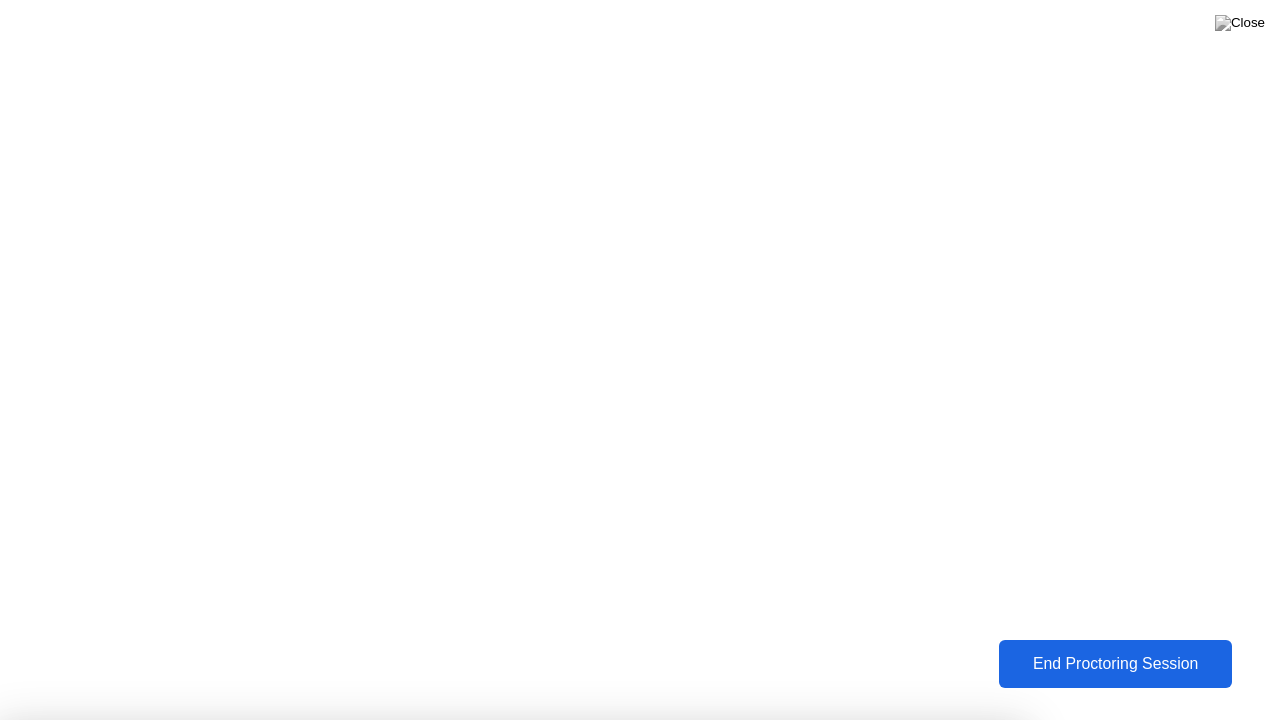 click on "Yes" at bounding box center (464, 833) 